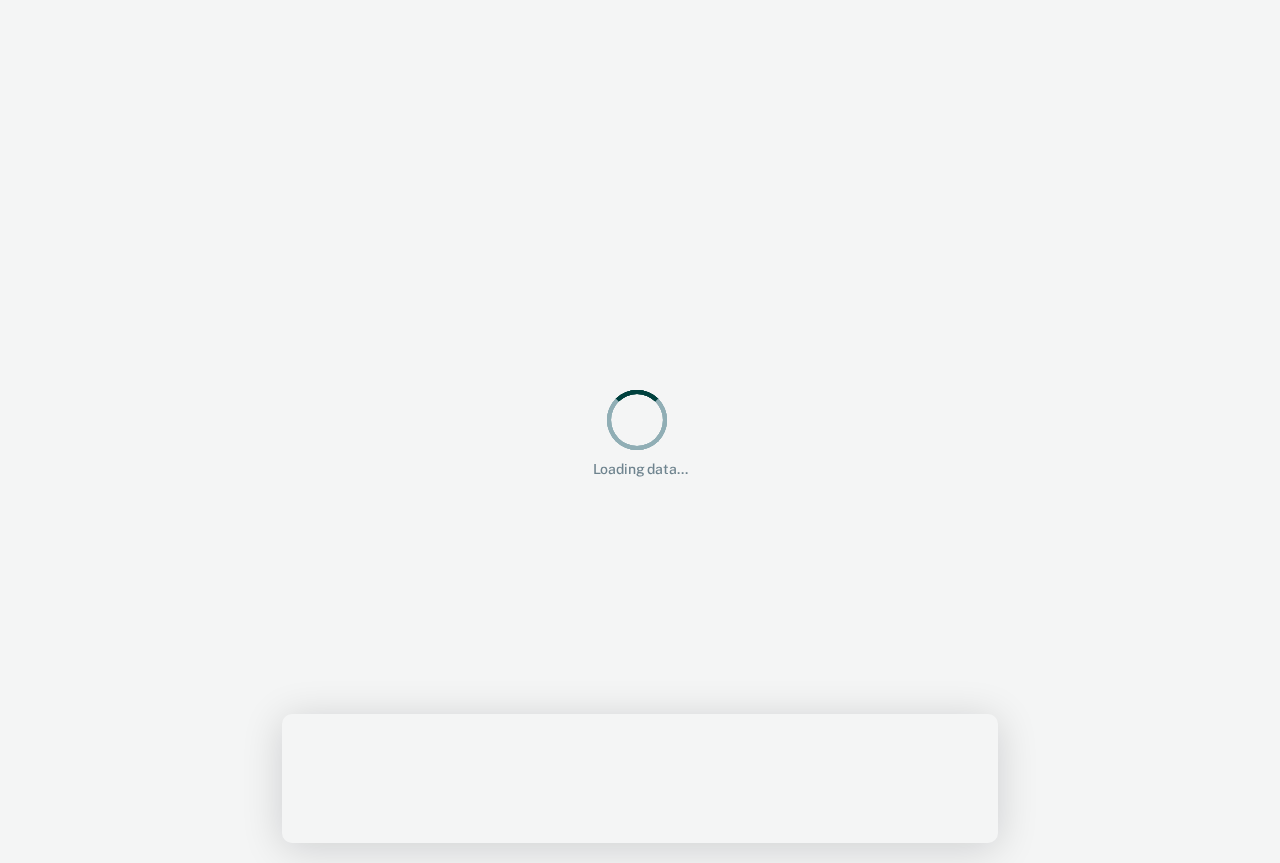 scroll, scrollTop: 0, scrollLeft: 0, axis: both 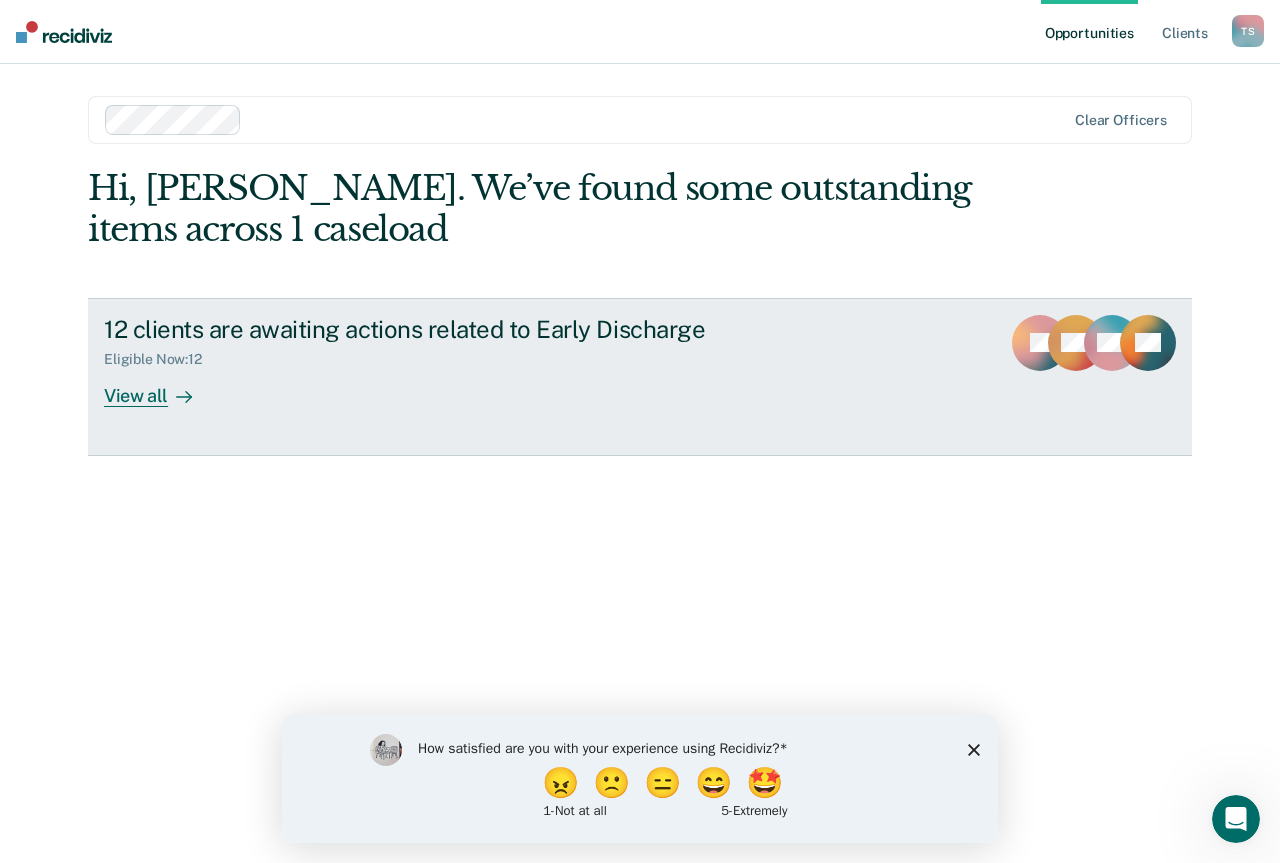 click on "View all" at bounding box center [160, 387] 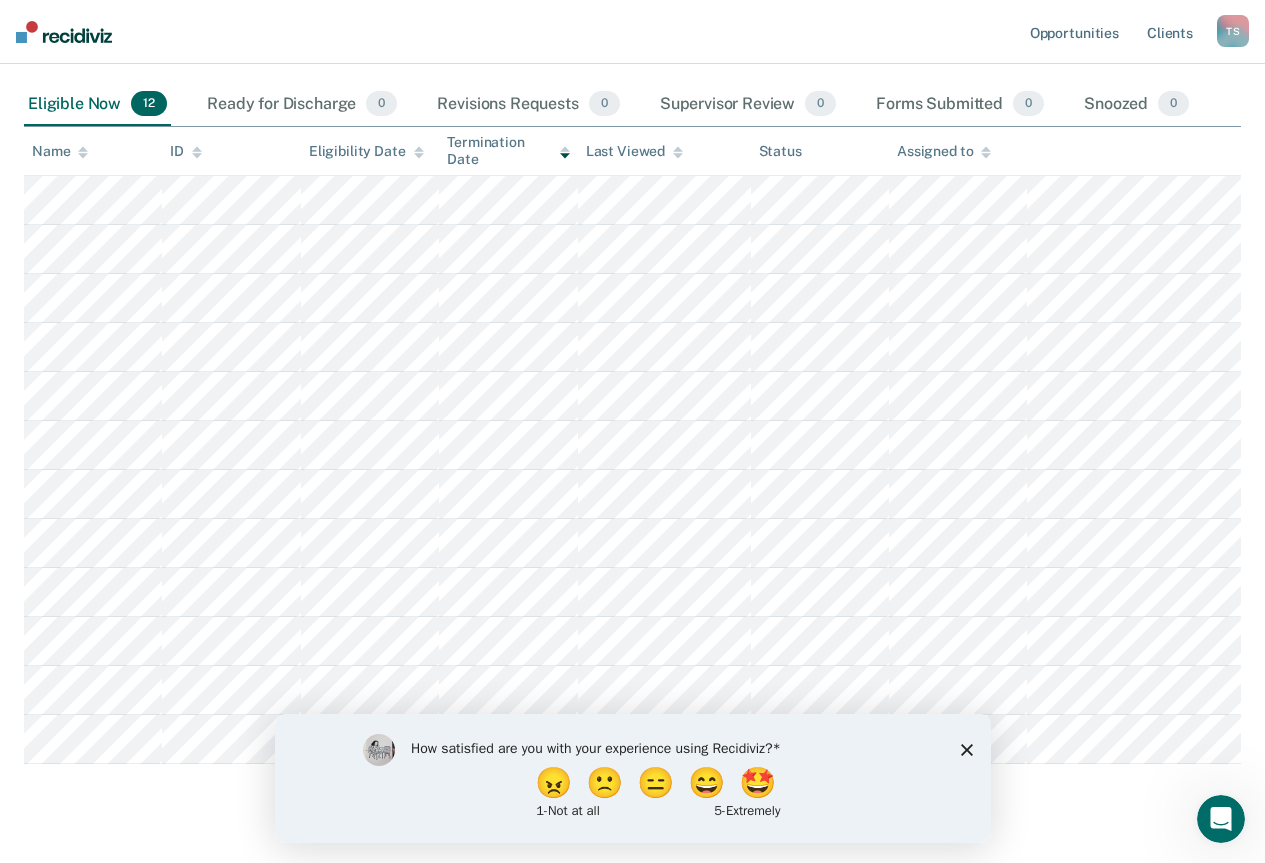 scroll, scrollTop: 245, scrollLeft: 0, axis: vertical 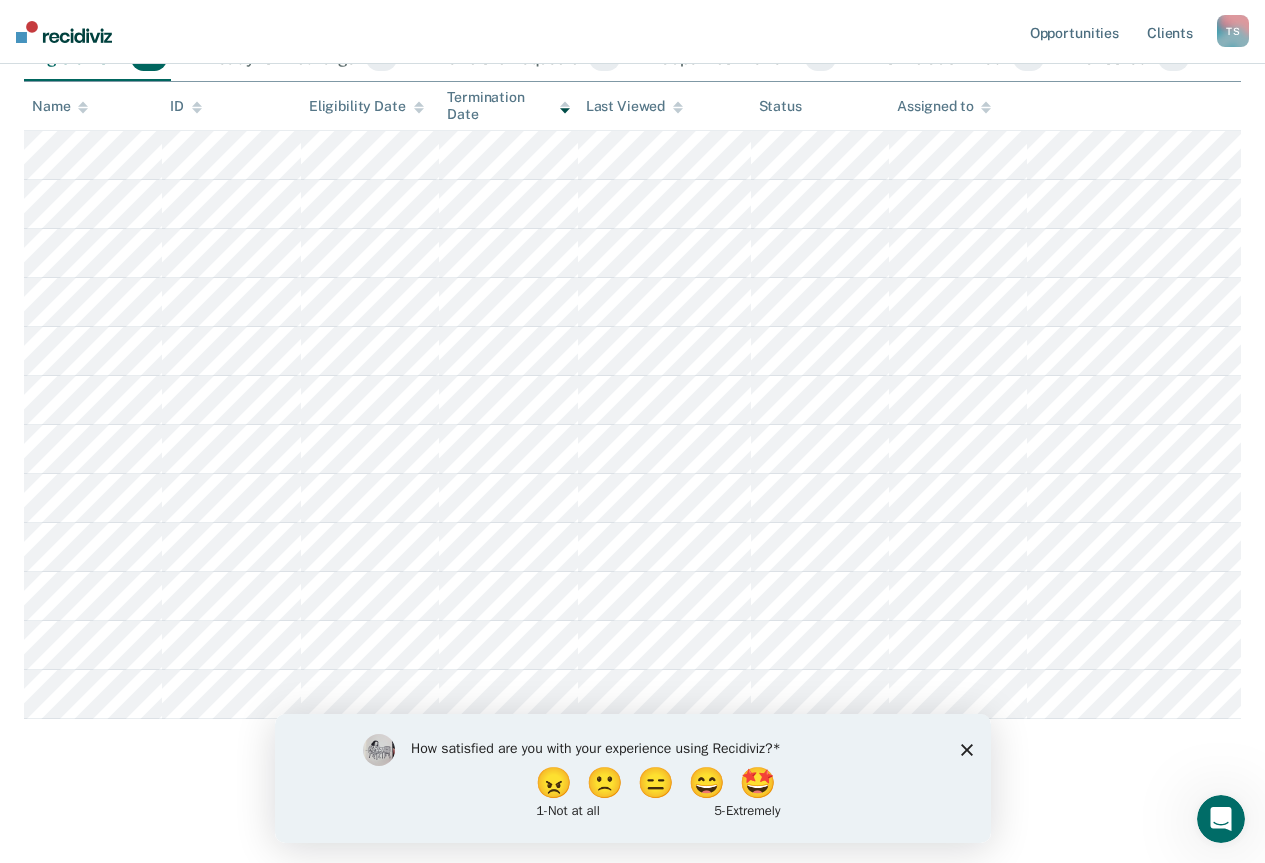 click 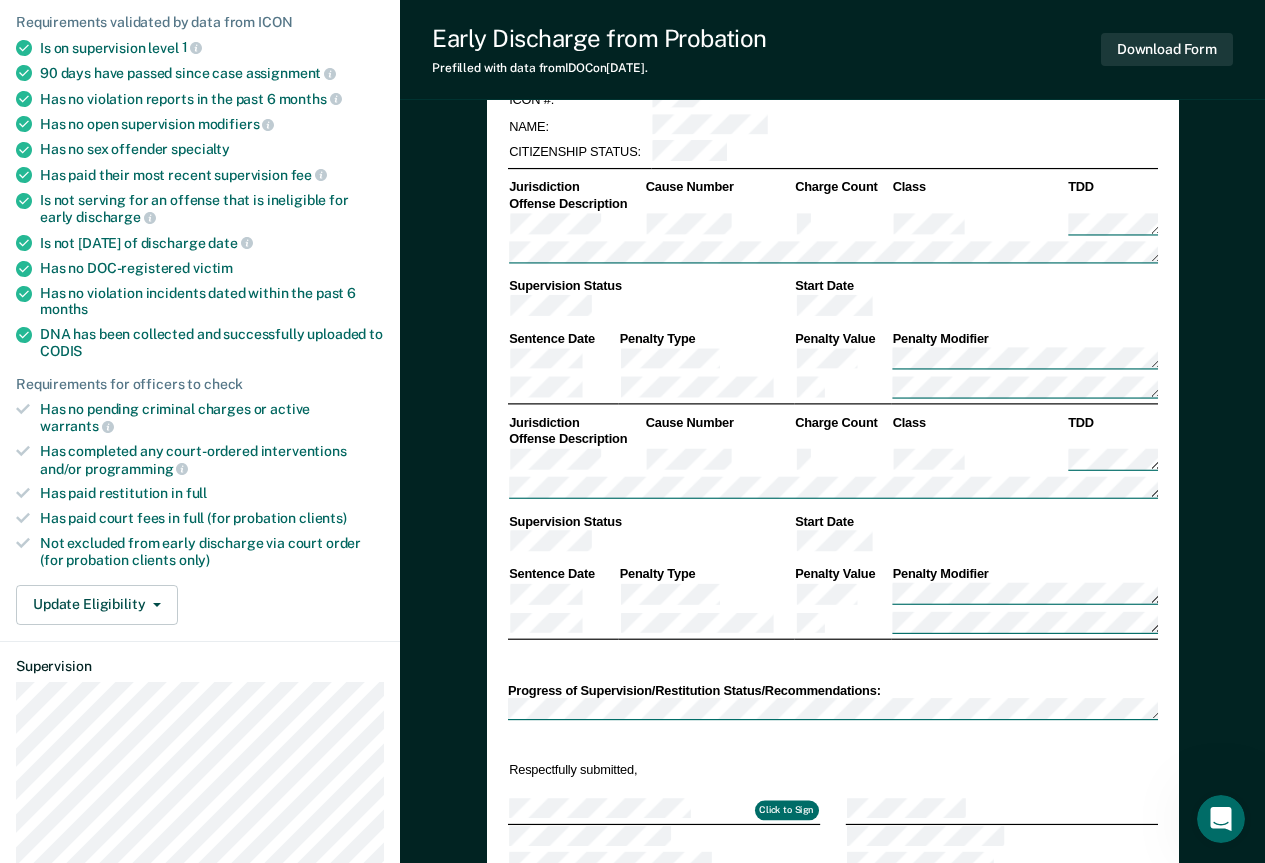 scroll, scrollTop: 0, scrollLeft: 0, axis: both 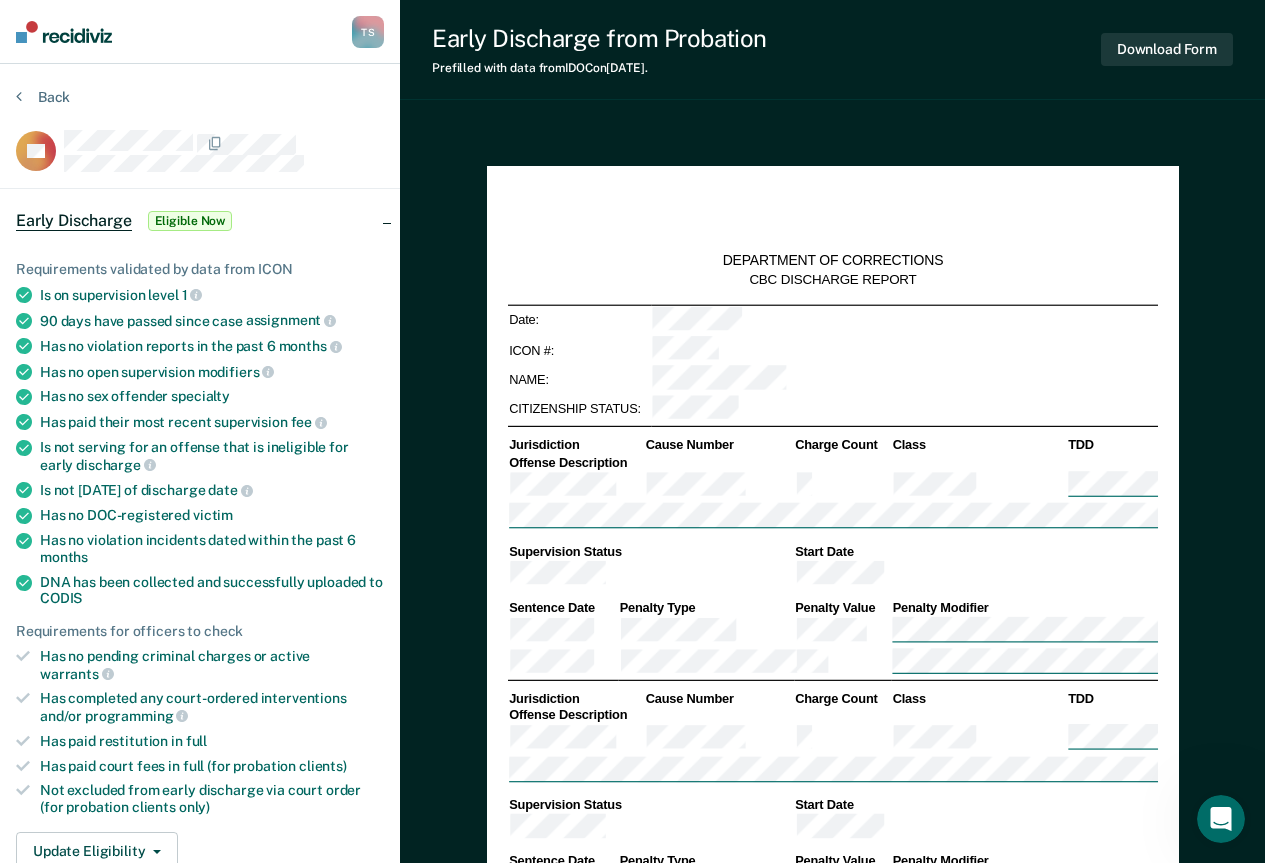 type on "x" 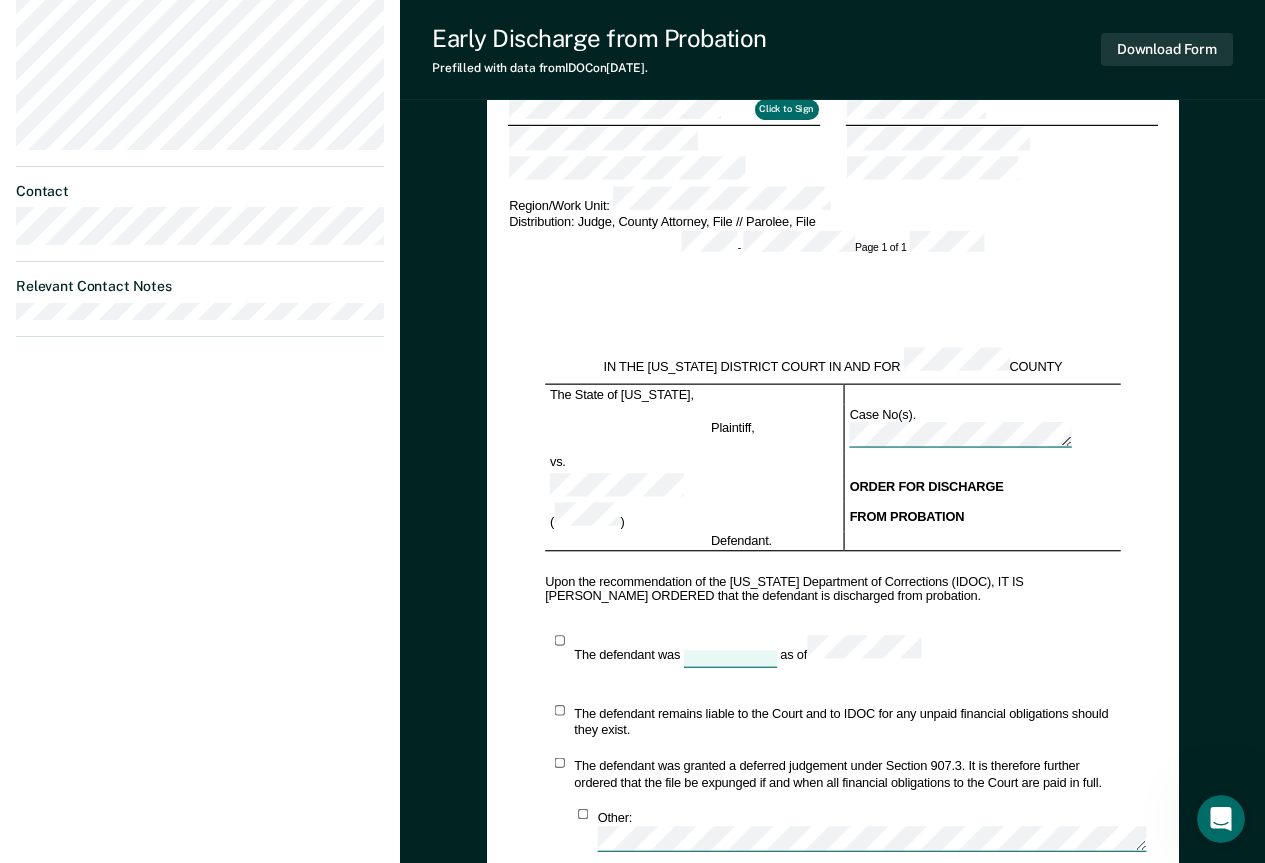 scroll, scrollTop: 1200, scrollLeft: 0, axis: vertical 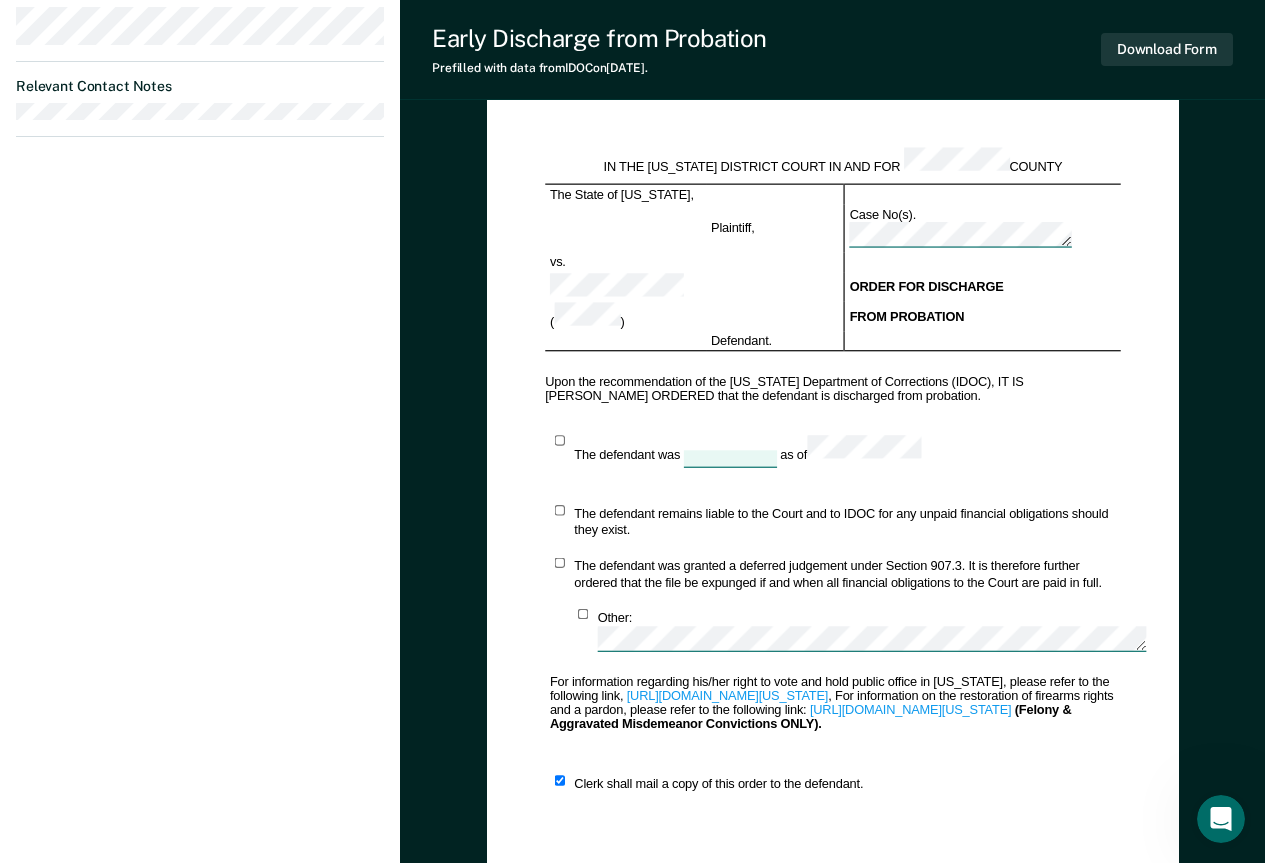 click on "IN THE [US_STATE] DISTRICT COURT IN AND FOR    COUNTY The State of [US_STATE], Plaintiff, Case No(s).  vs. ORDER FOR DISCHARGE ( ) FROM PROBATION Defendant. Upon the recommendation of the [US_STATE] Department of Corrections (IDOC), IT IS HEREBY ORDERED that the defendant is discharged from probation. The defendant was     as of The defendant remains liable to the Court and to IDOC for any unpaid financial obligations should they exist. The defendant was granted a deferred judgement under Section 907.3. It is therefore further ordered that the file be expunged if and when all financial obligations to the Court are paid in full. Other:   For information regarding his/her right to vote and hold public office in [US_STATE], please refer to the following link,   [URL][DOMAIN_NAME][US_STATE] , For information on the restoration of firearms rights and a pardon, please refer to the following link:   [URL][DOMAIN_NAME][US_STATE]   (Felony & Aggravated Misdemeanor Convictions ONLY)." at bounding box center (833, 521) 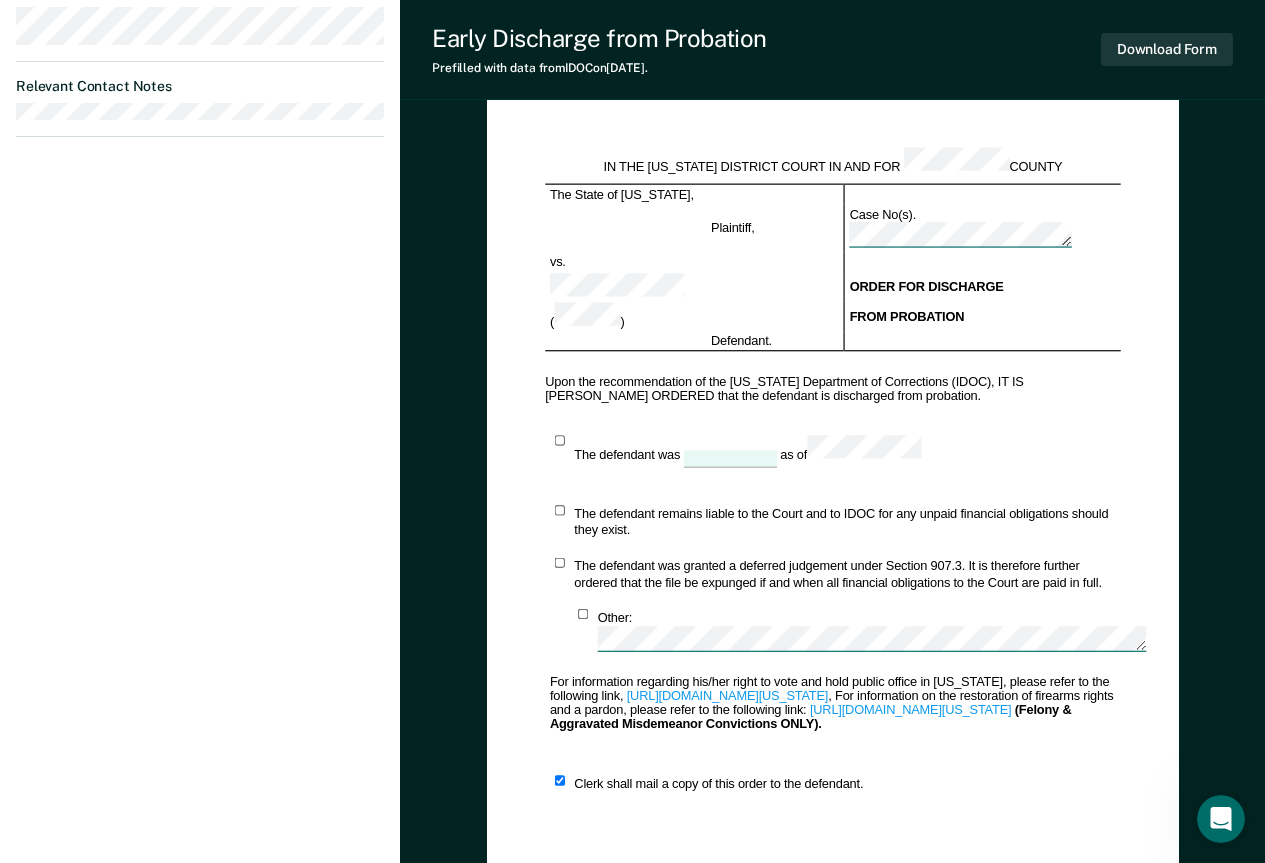 click at bounding box center [729, 459] 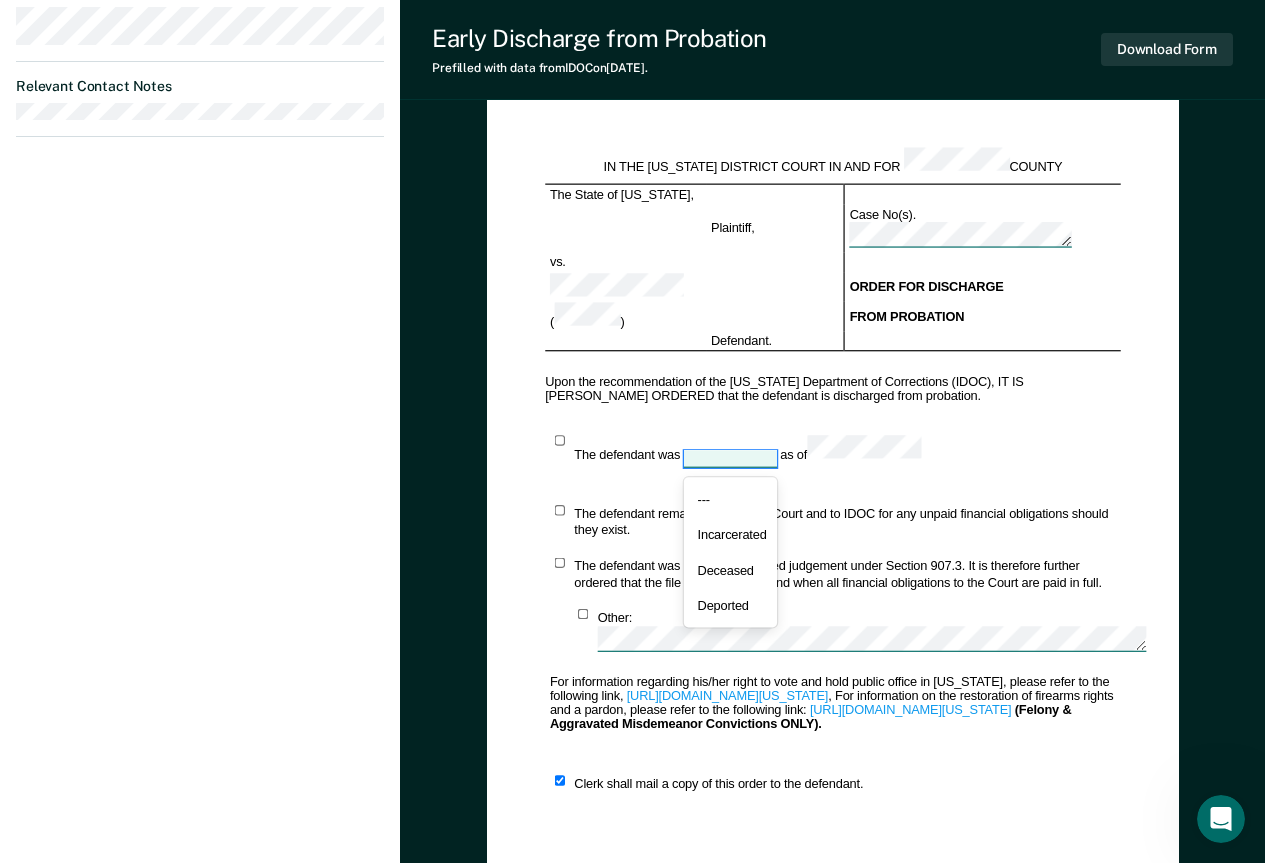 click on "The defendant was   4 results available. Use Up and Down to choose options, press Enter to select the currently focused option, press Escape to exit the menu, press Tab to select the option and exit the menu. --- Incarcerated Deceased Deported   as of The defendant remains liable to the Court and to IDOC for any unpaid financial obligations should they exist. The defendant was granted a deferred judgement under Section 907.3. It is therefore further ordered that the file be expunged if and when all financial obligations to the Court are paid in full. Other:" at bounding box center (833, 555) 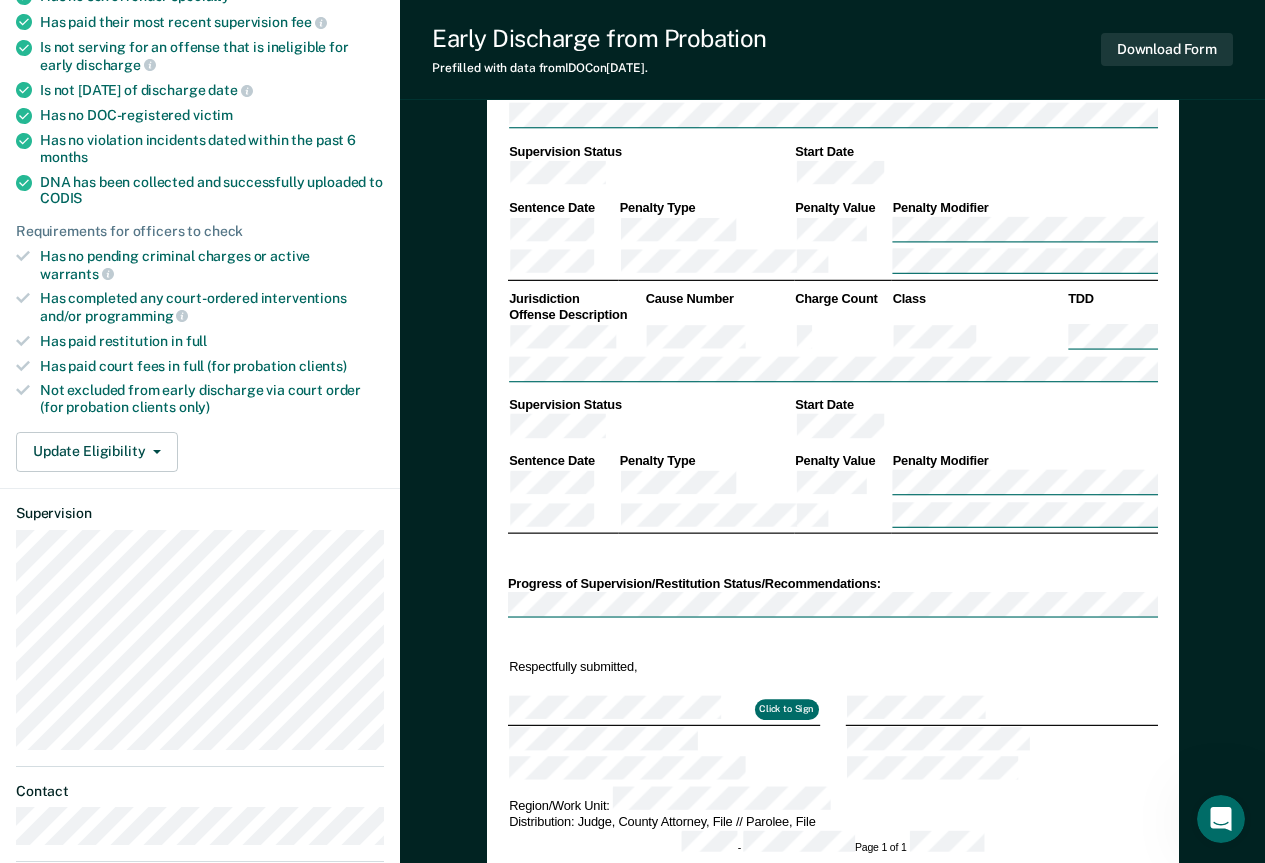 scroll, scrollTop: 0, scrollLeft: 0, axis: both 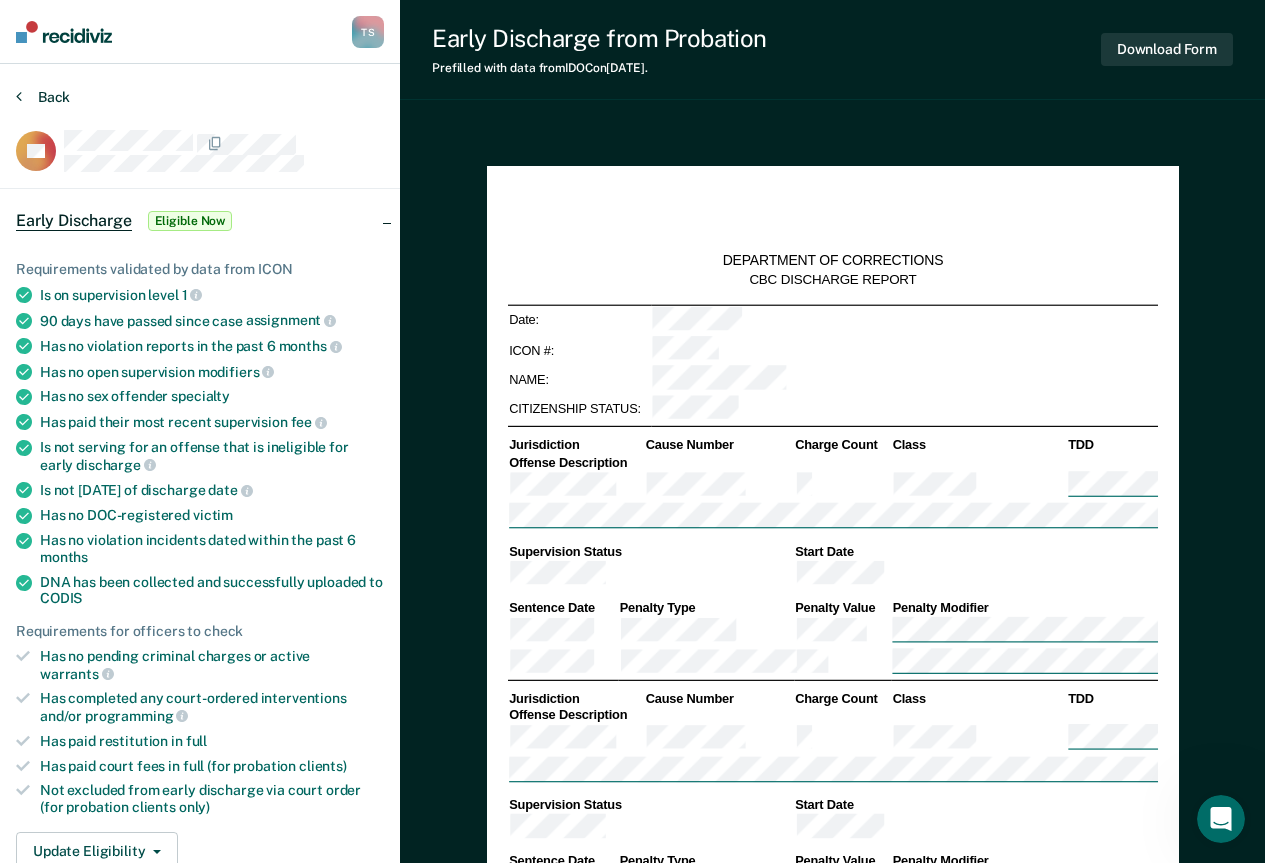 click on "Back" at bounding box center (43, 97) 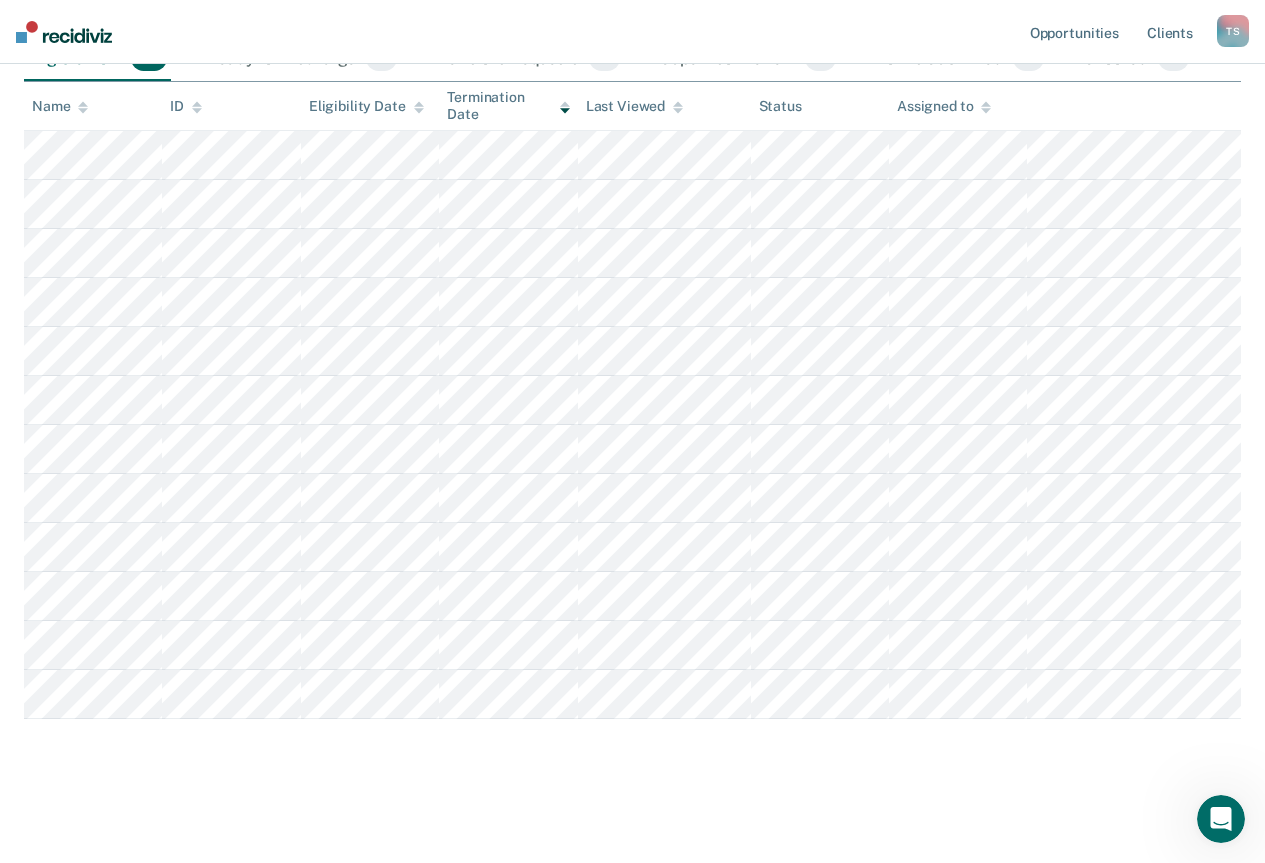scroll, scrollTop: 0, scrollLeft: 0, axis: both 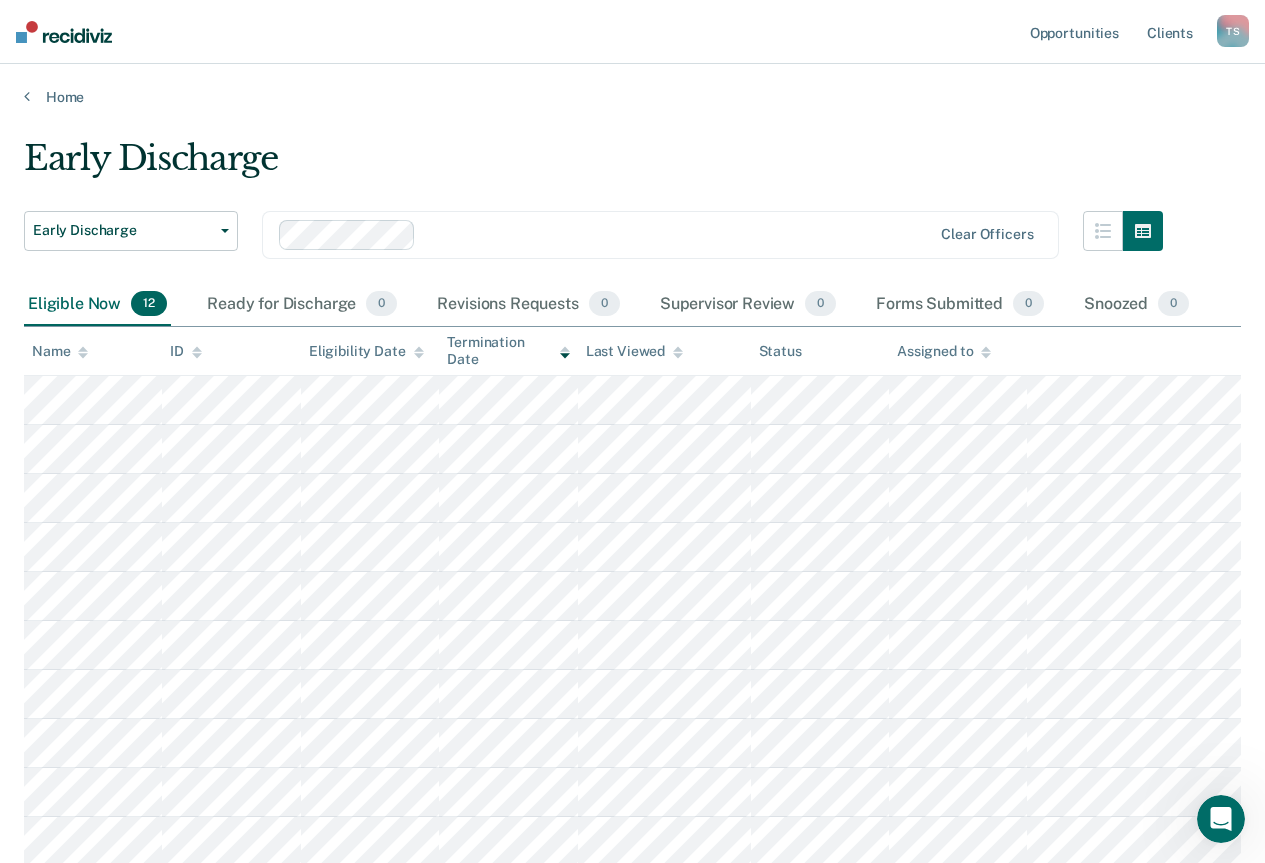 click on "Eligibility Date" at bounding box center (366, 351) 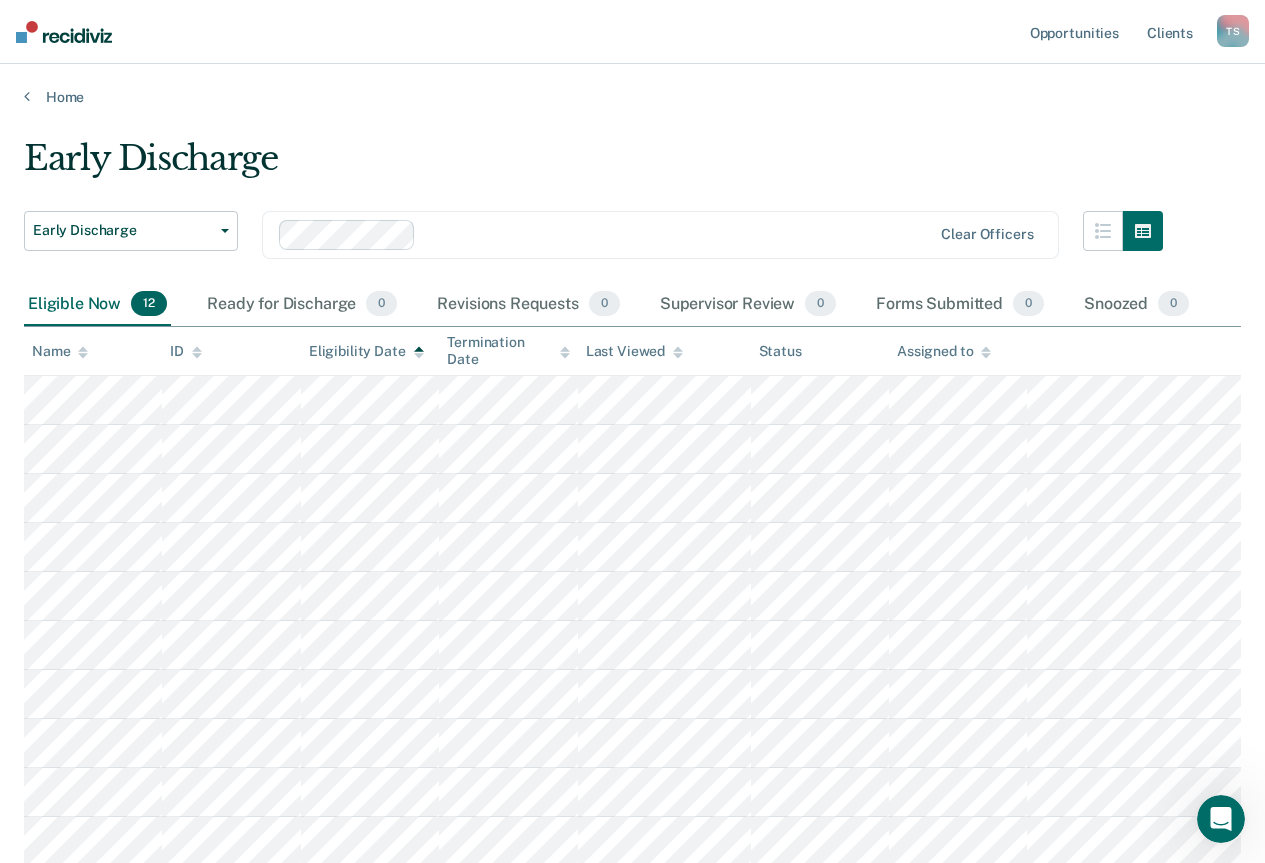 click on "Eligibility Date" at bounding box center (366, 351) 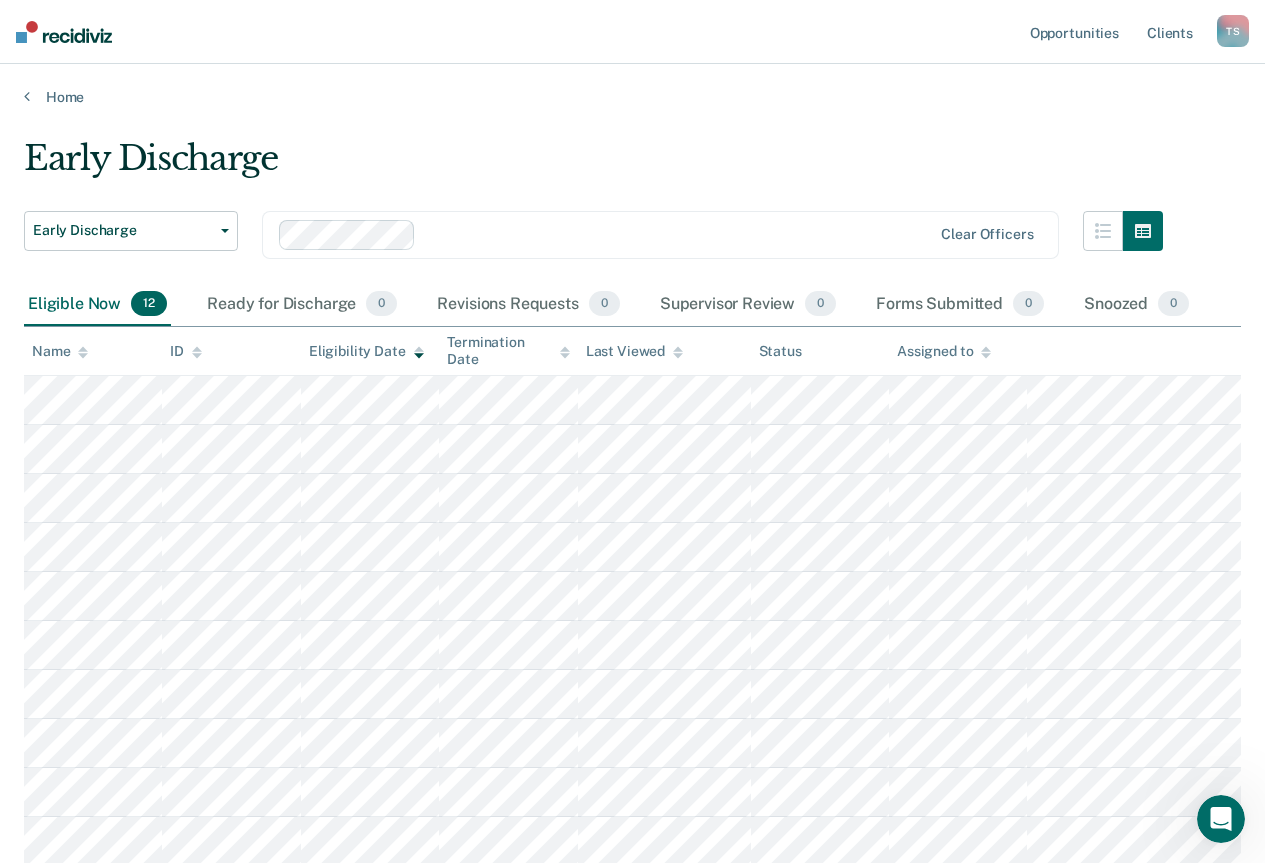 scroll, scrollTop: 100, scrollLeft: 0, axis: vertical 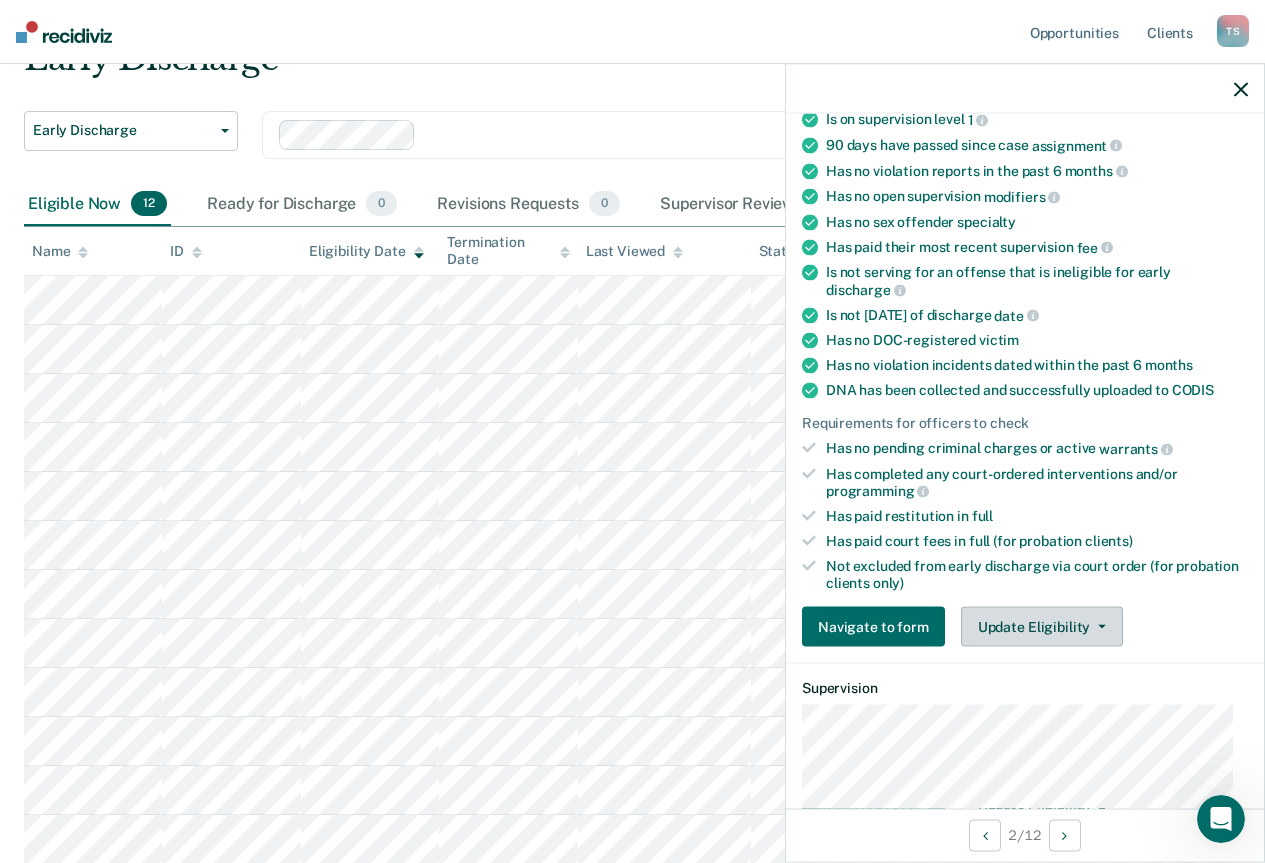 click on "Update Eligibility" at bounding box center (1042, 627) 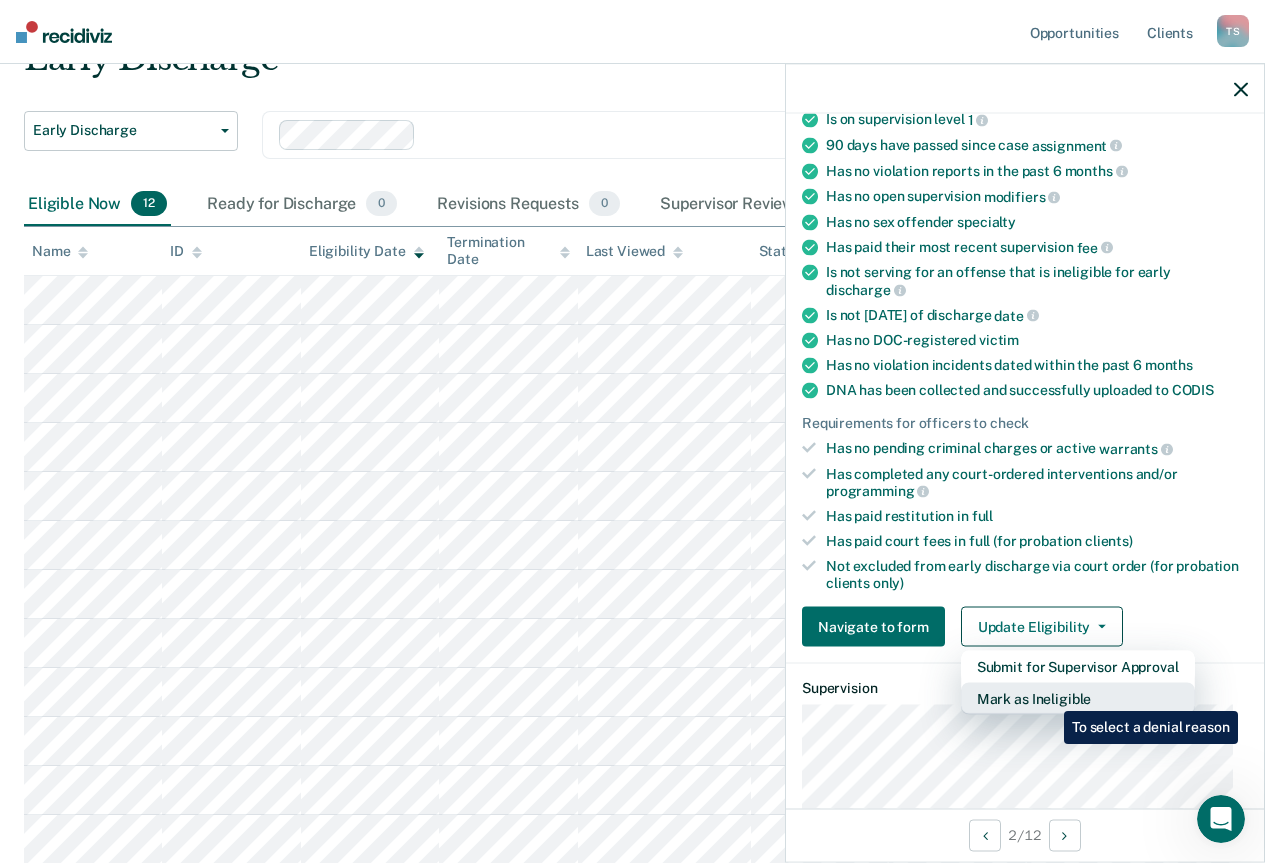 click on "Mark as Ineligible" at bounding box center (1078, 699) 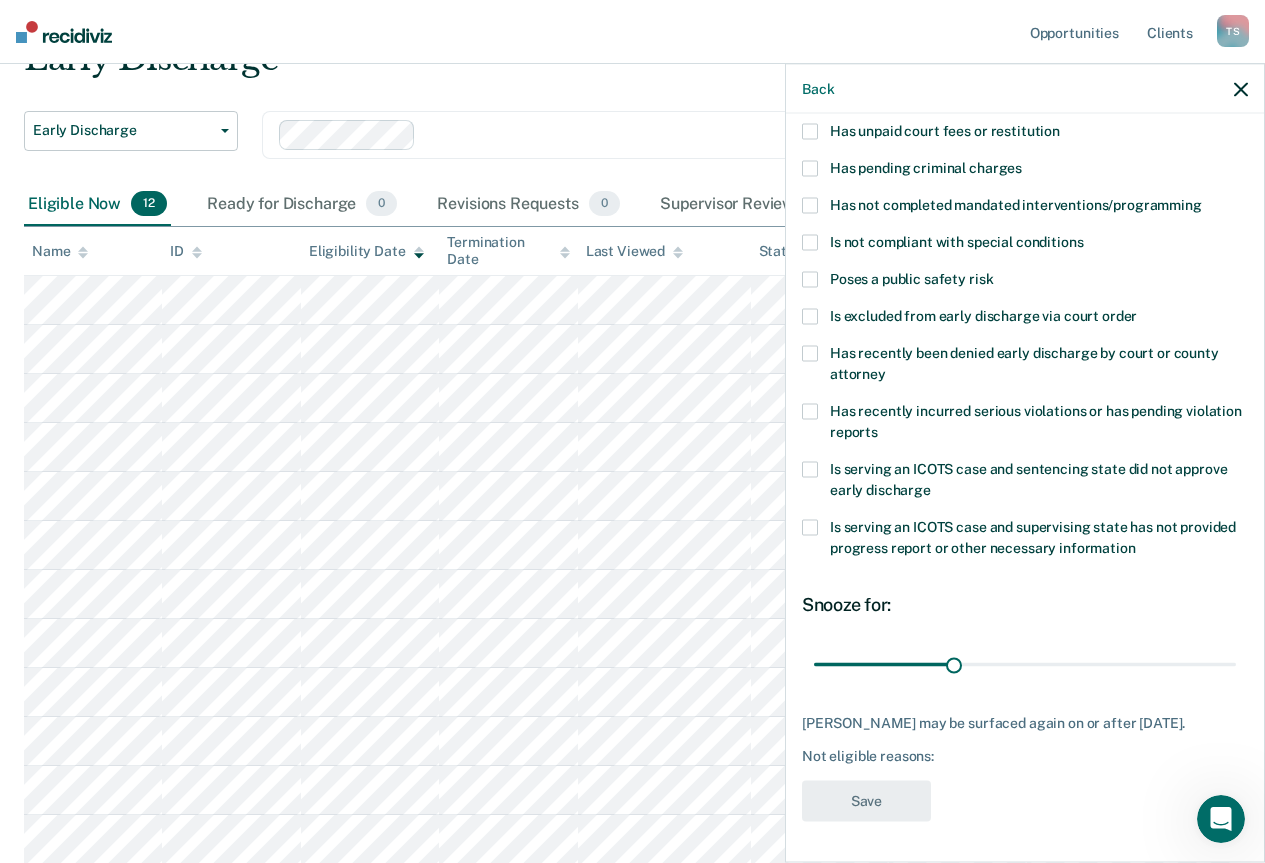scroll, scrollTop: 0, scrollLeft: 0, axis: both 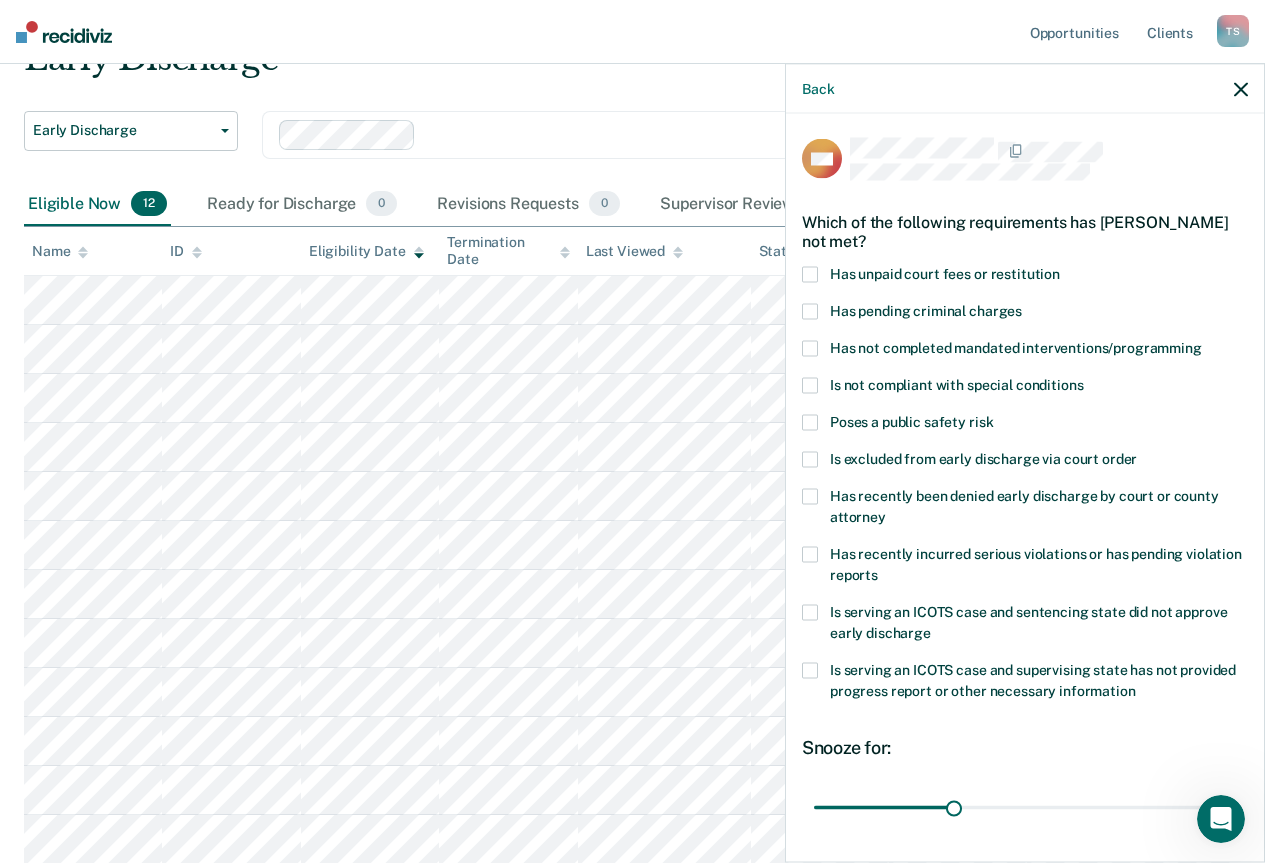 click at bounding box center (810, 275) 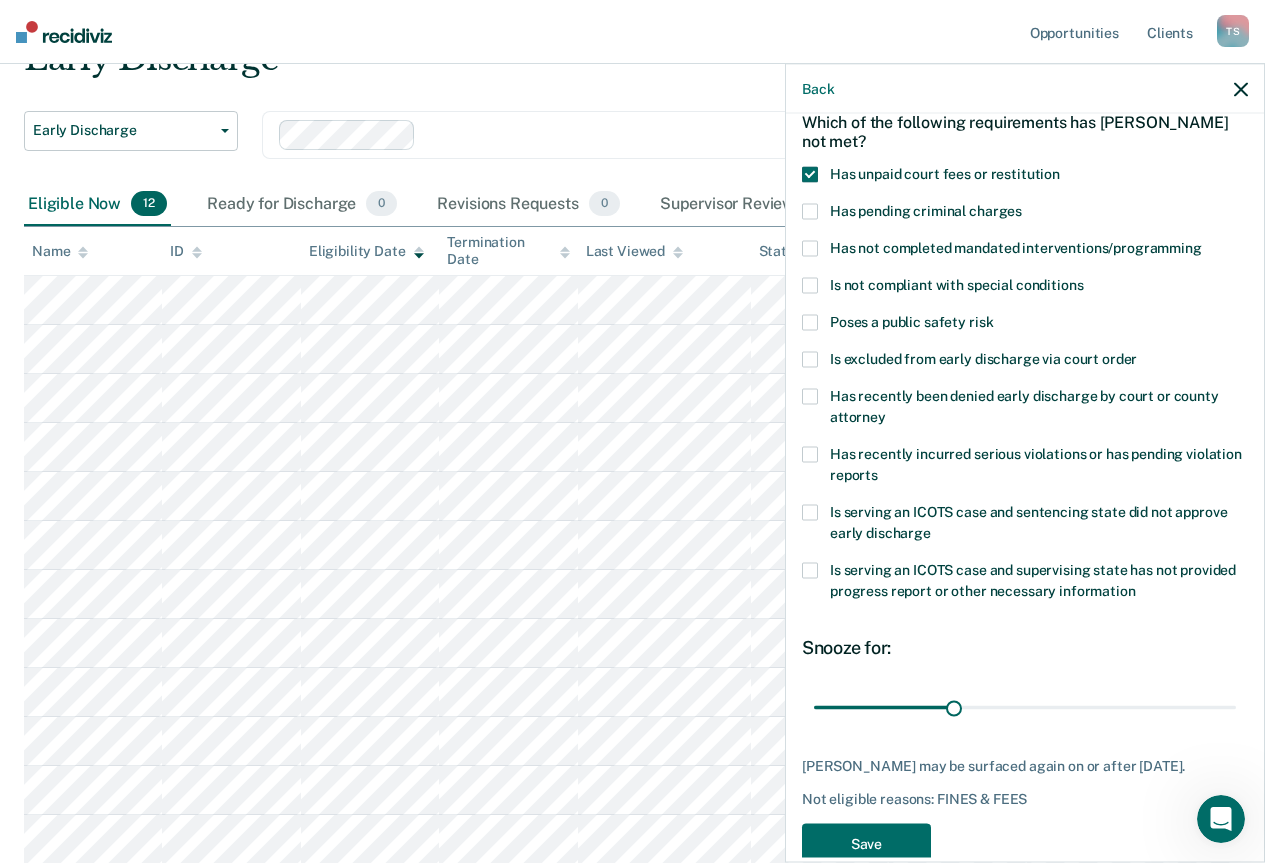scroll, scrollTop: 157, scrollLeft: 0, axis: vertical 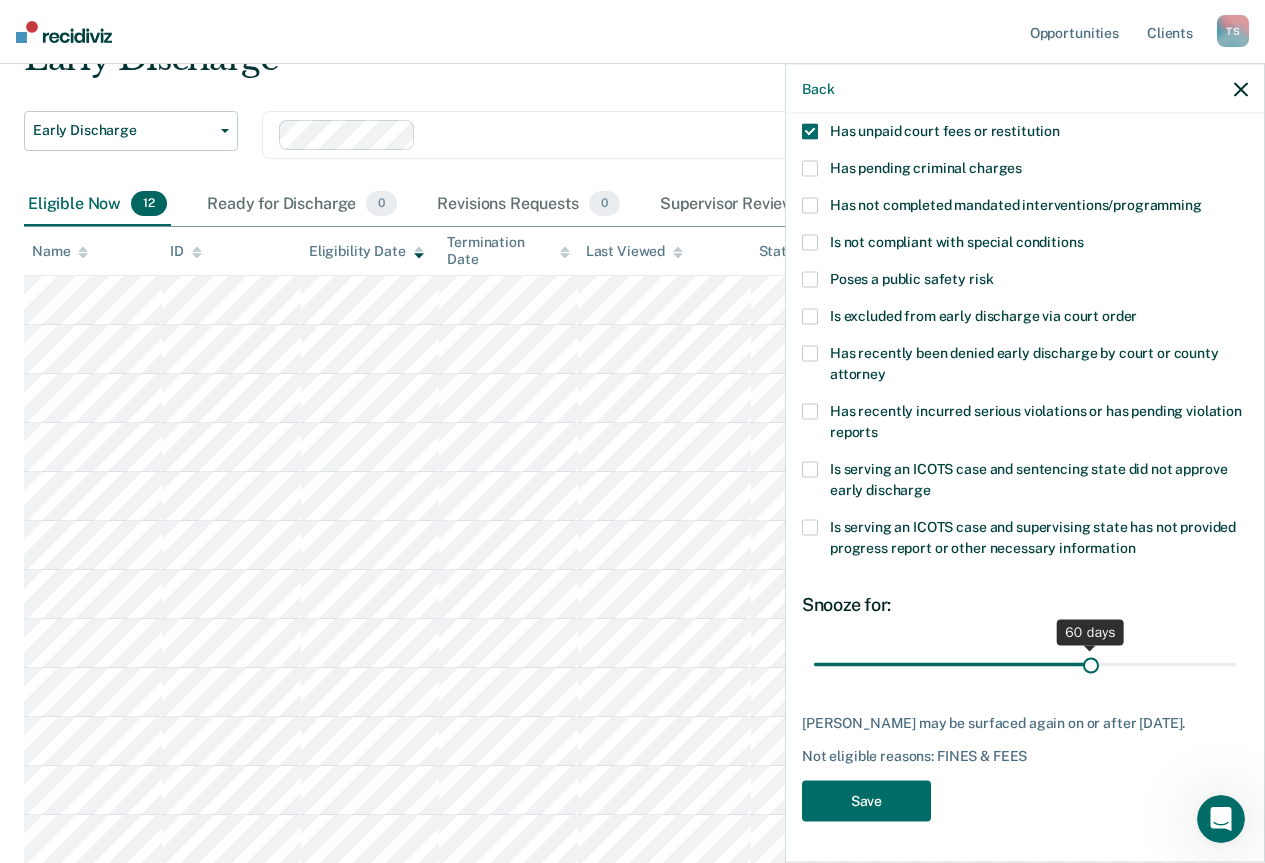 drag, startPoint x: 952, startPoint y: 651, endPoint x: 1081, endPoint y: 649, distance: 129.0155 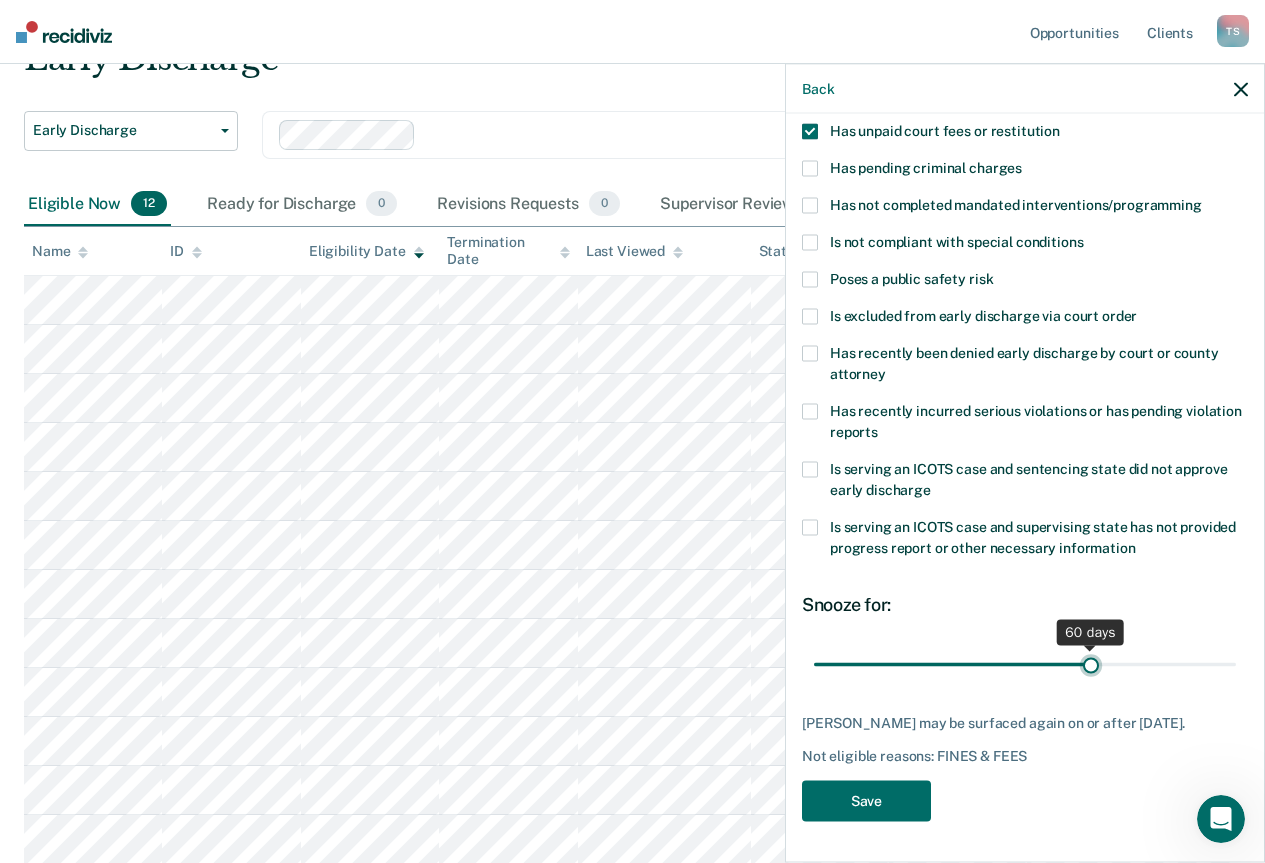 type on "60" 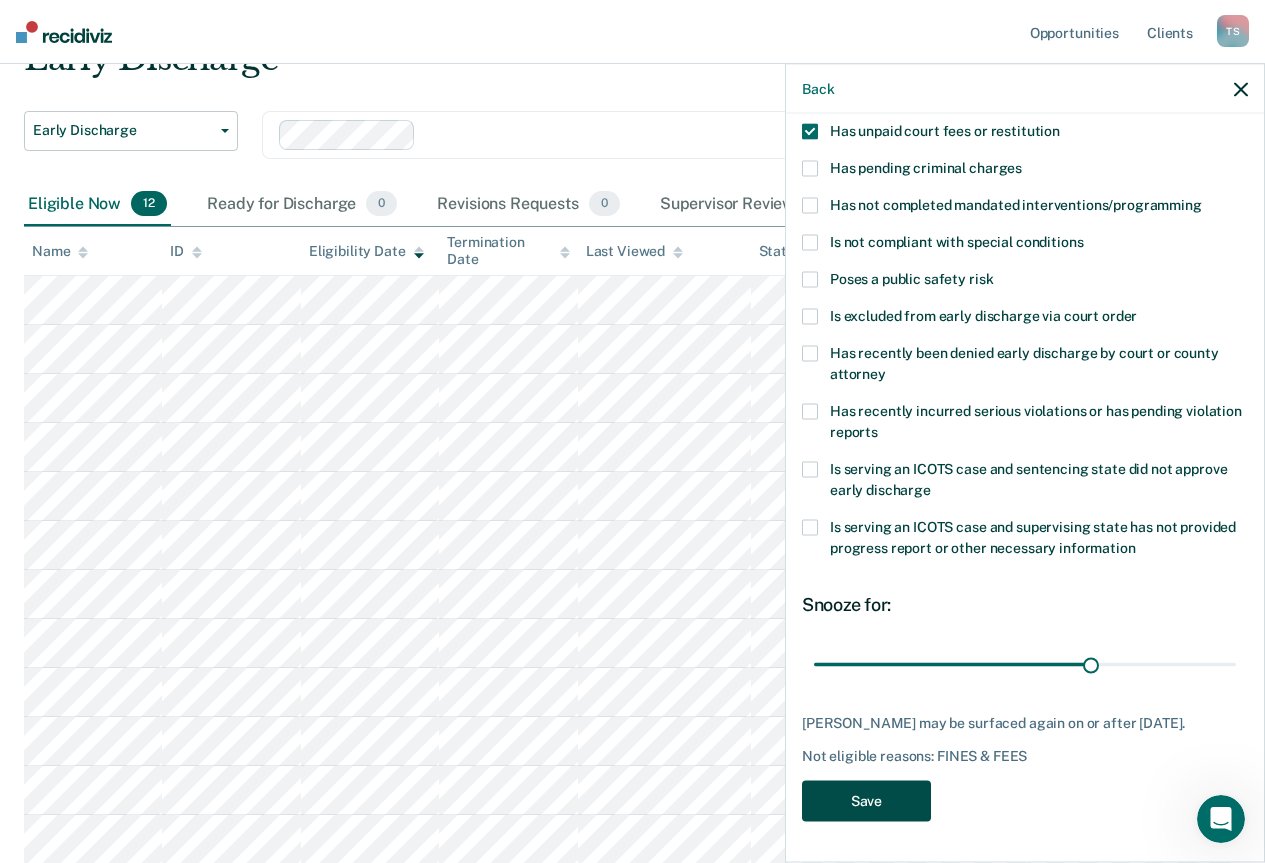 click on "Save" at bounding box center (866, 801) 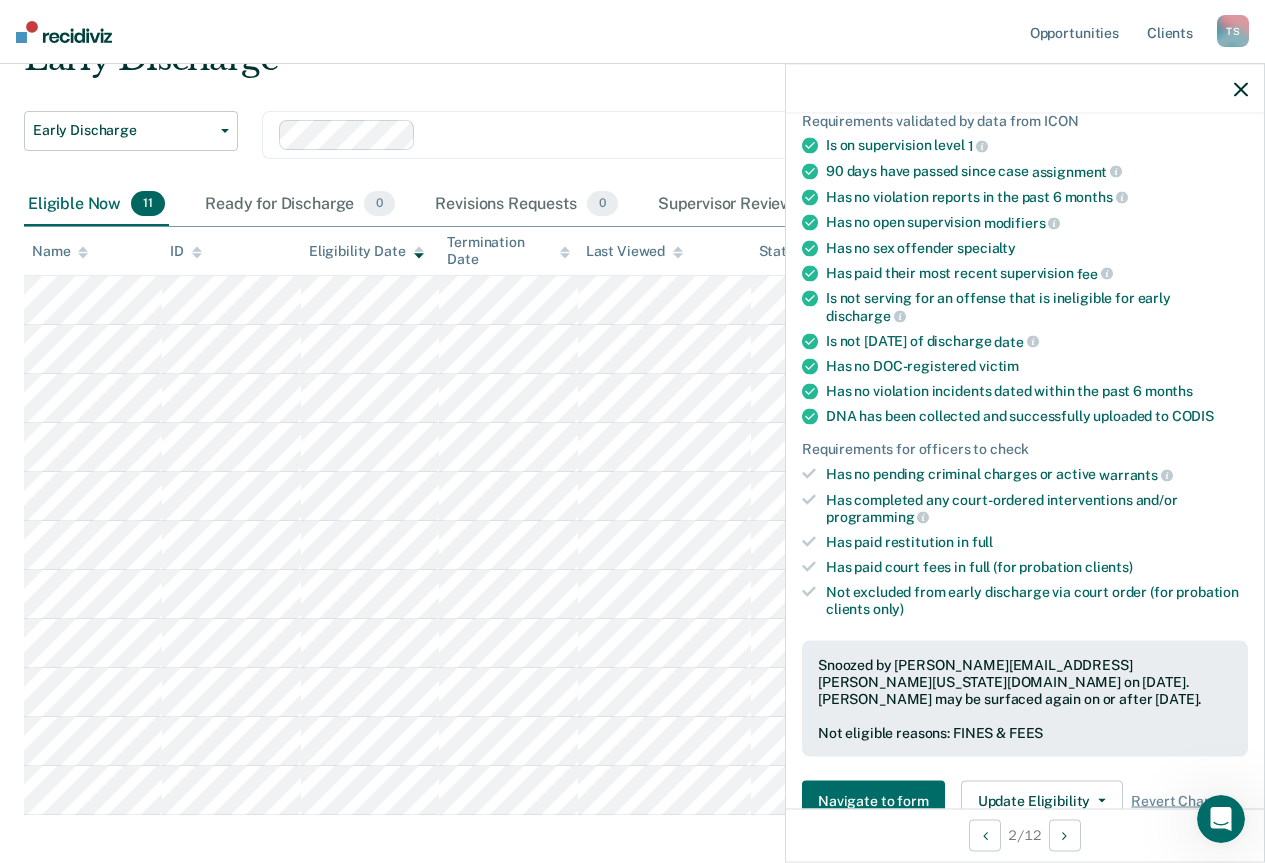 click 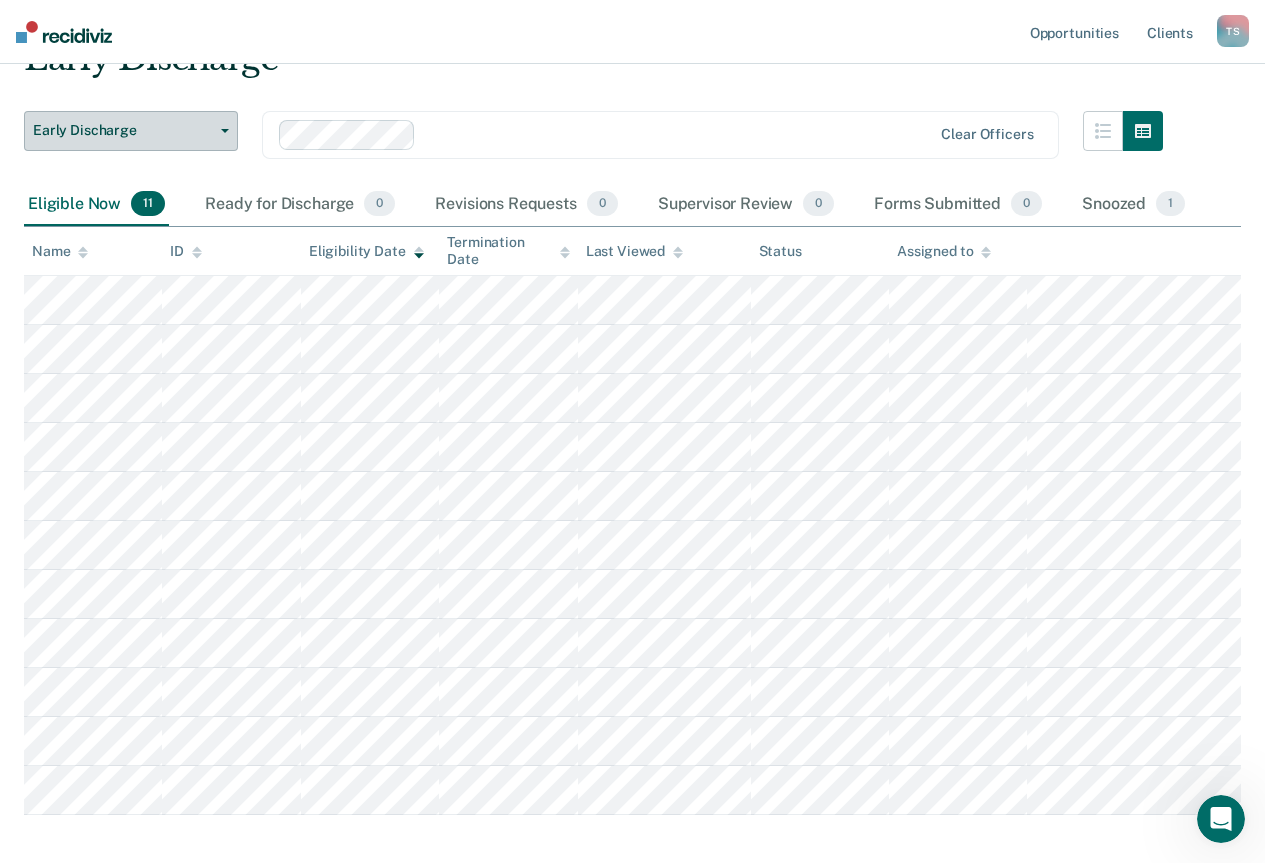 click on "Early Discharge" at bounding box center (131, 131) 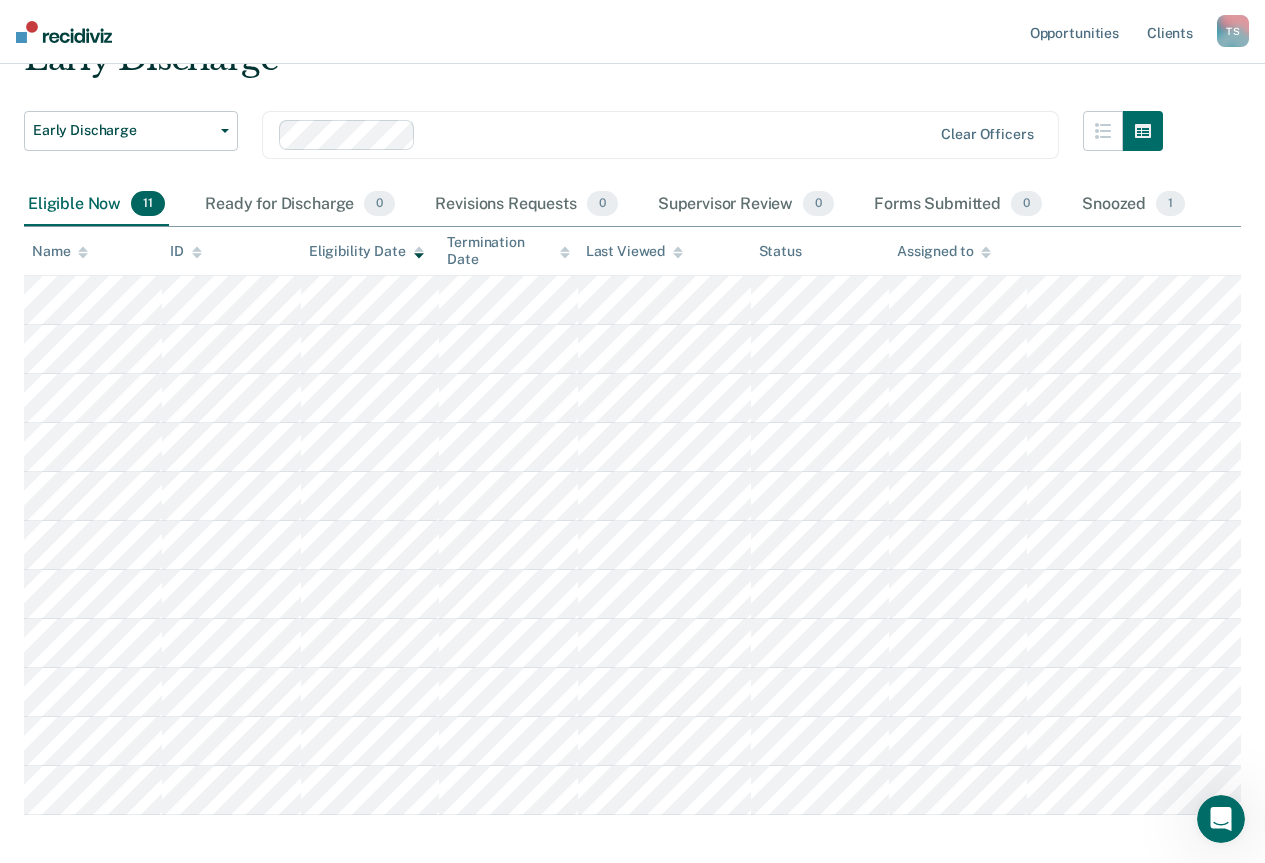 click on "Eligible Now 11" at bounding box center [96, 205] 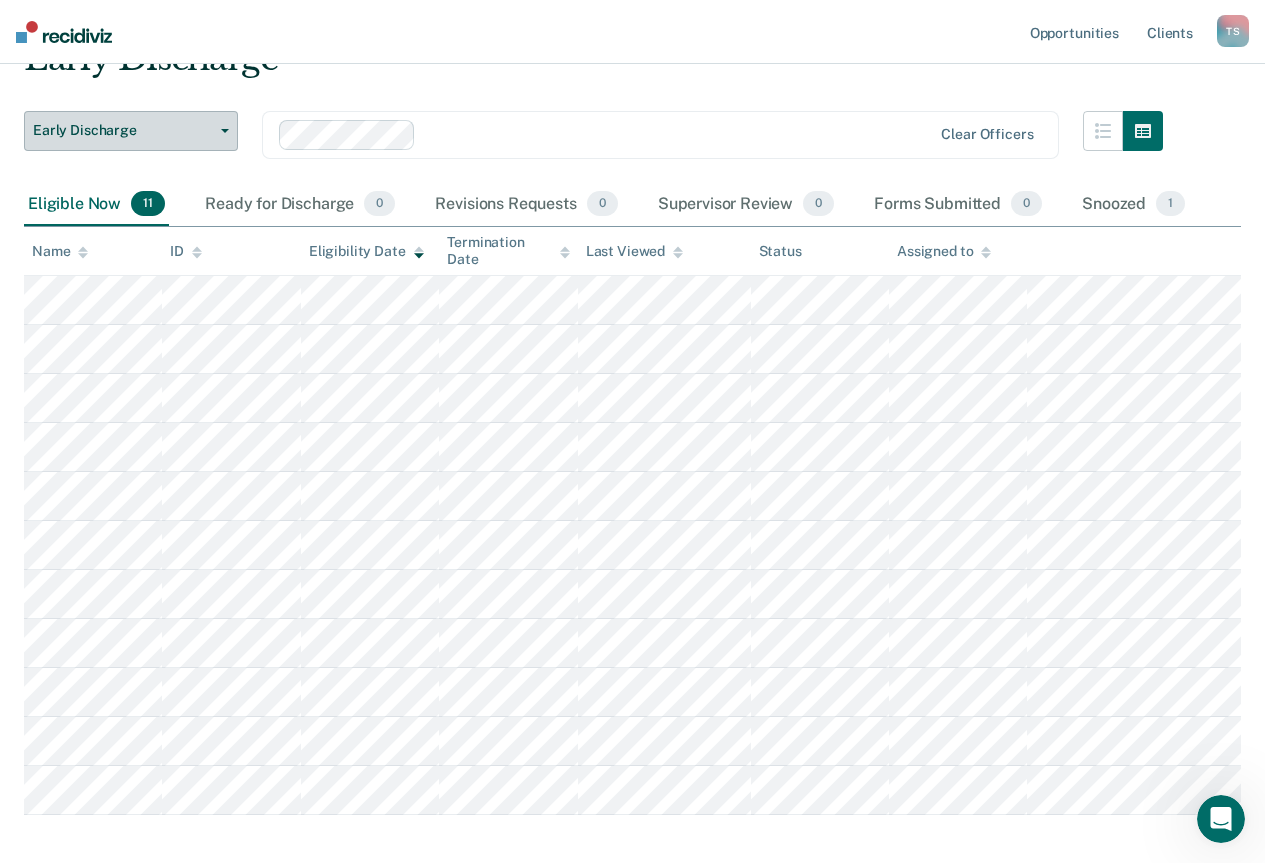 click on "Early Discharge" at bounding box center (131, 131) 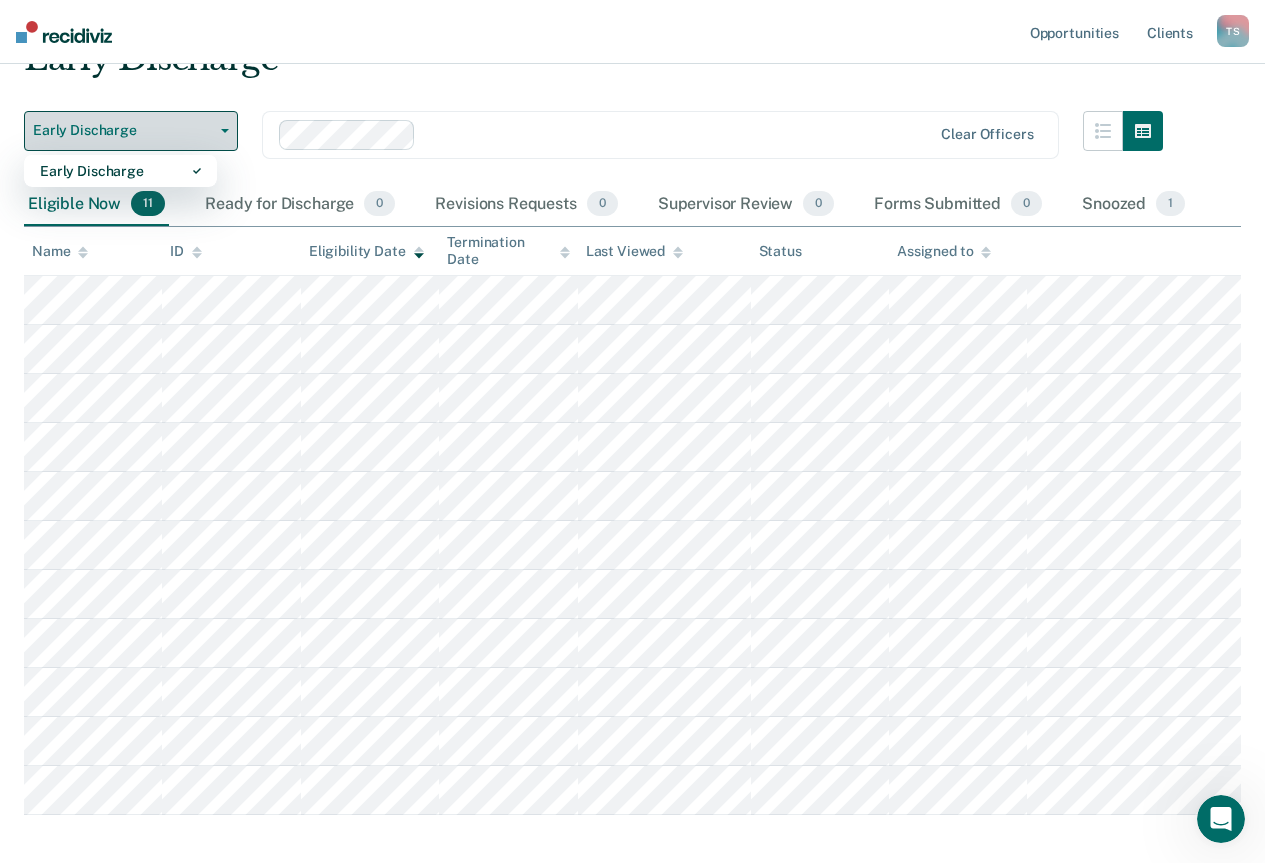 click 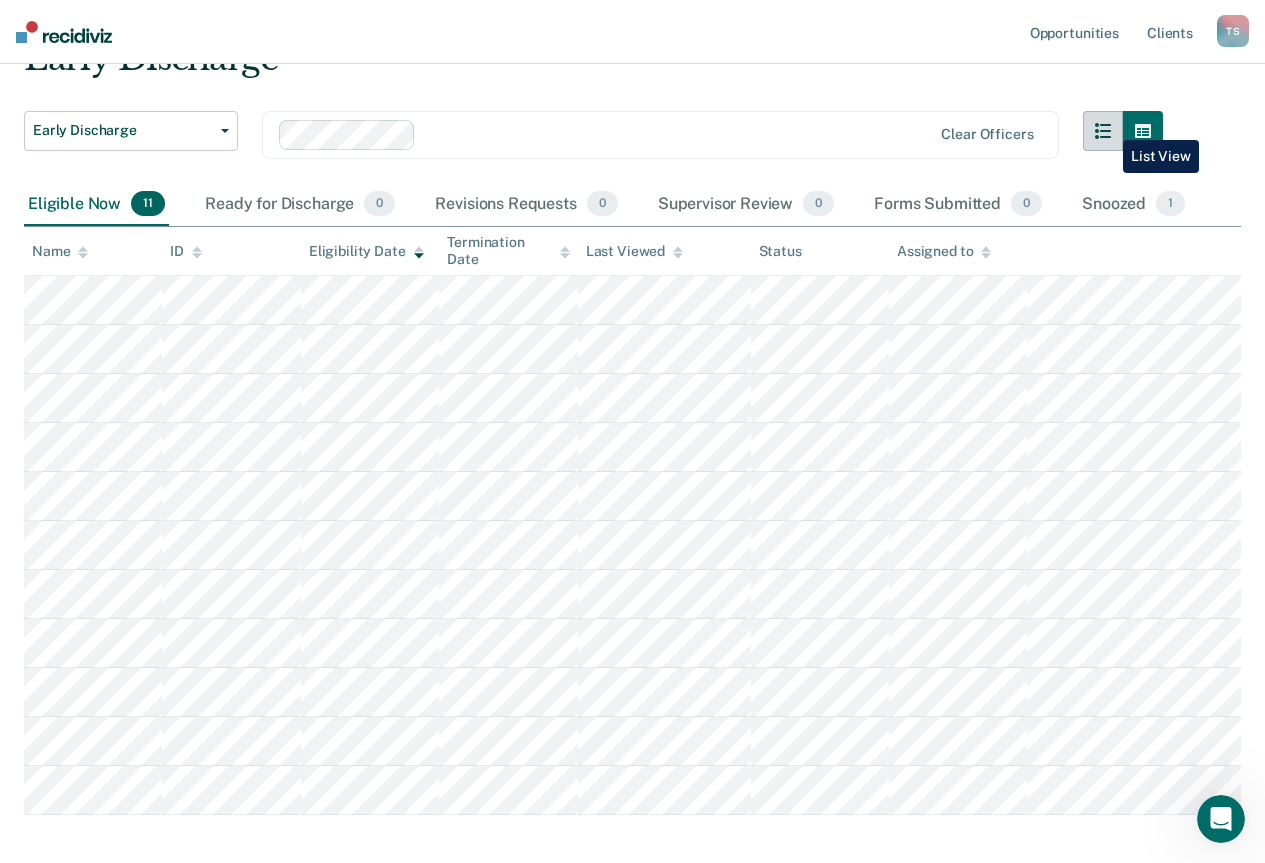 click 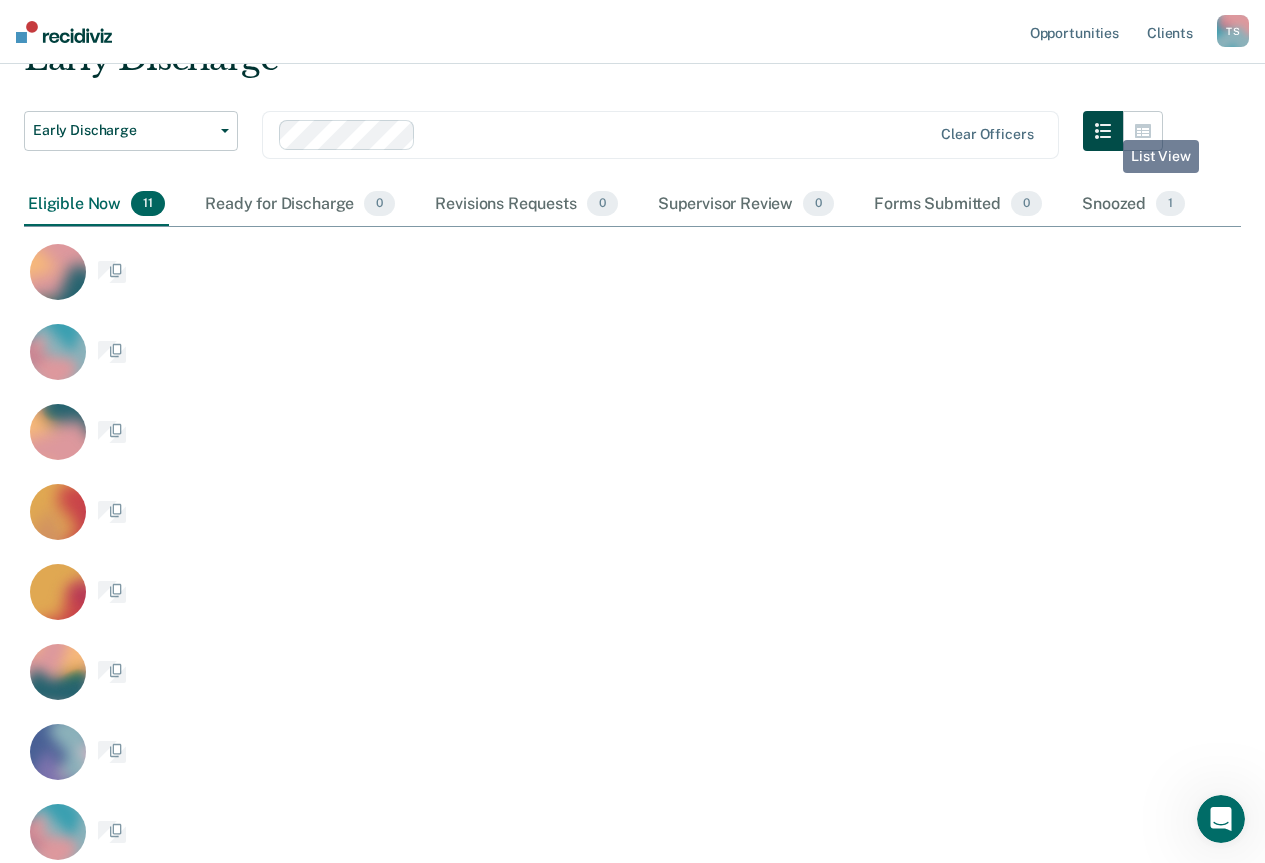 scroll, scrollTop: 0, scrollLeft: 0, axis: both 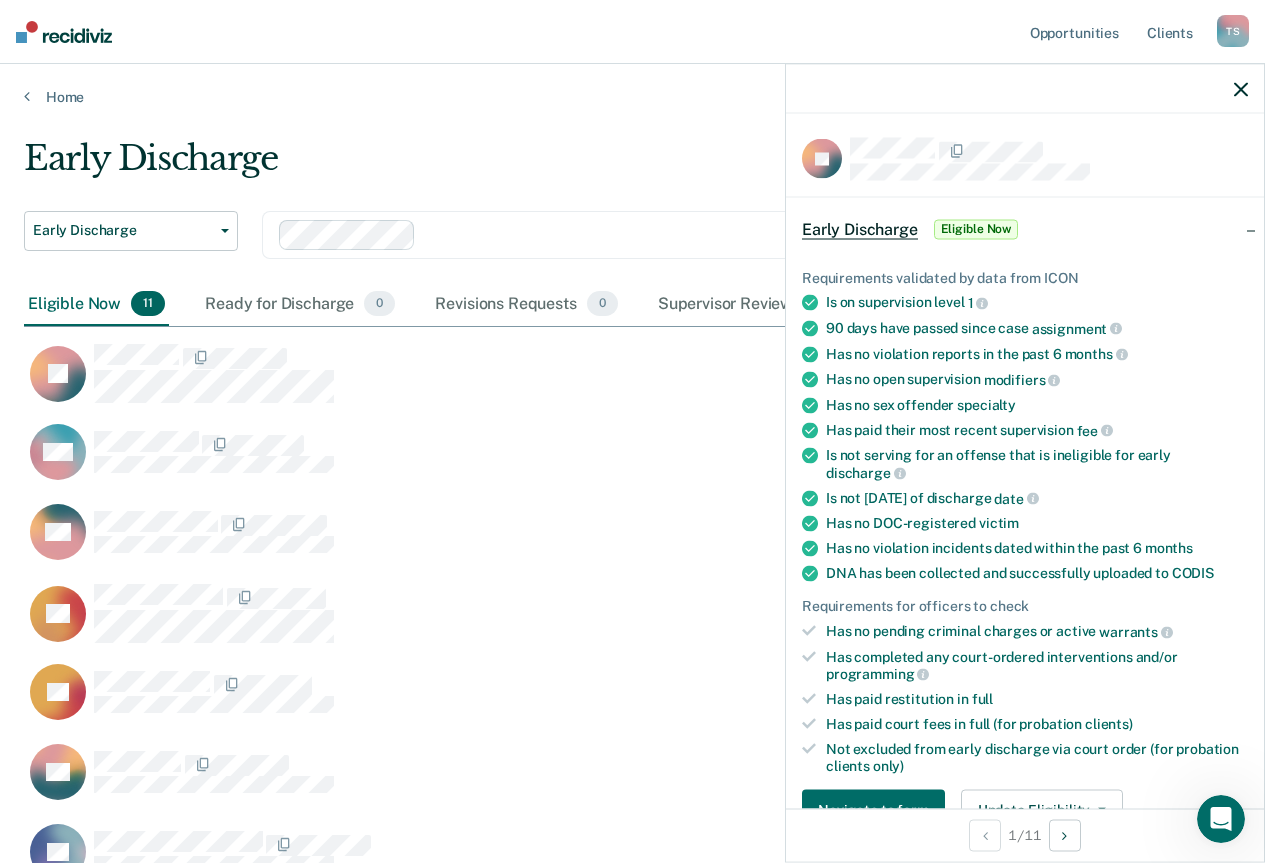 click 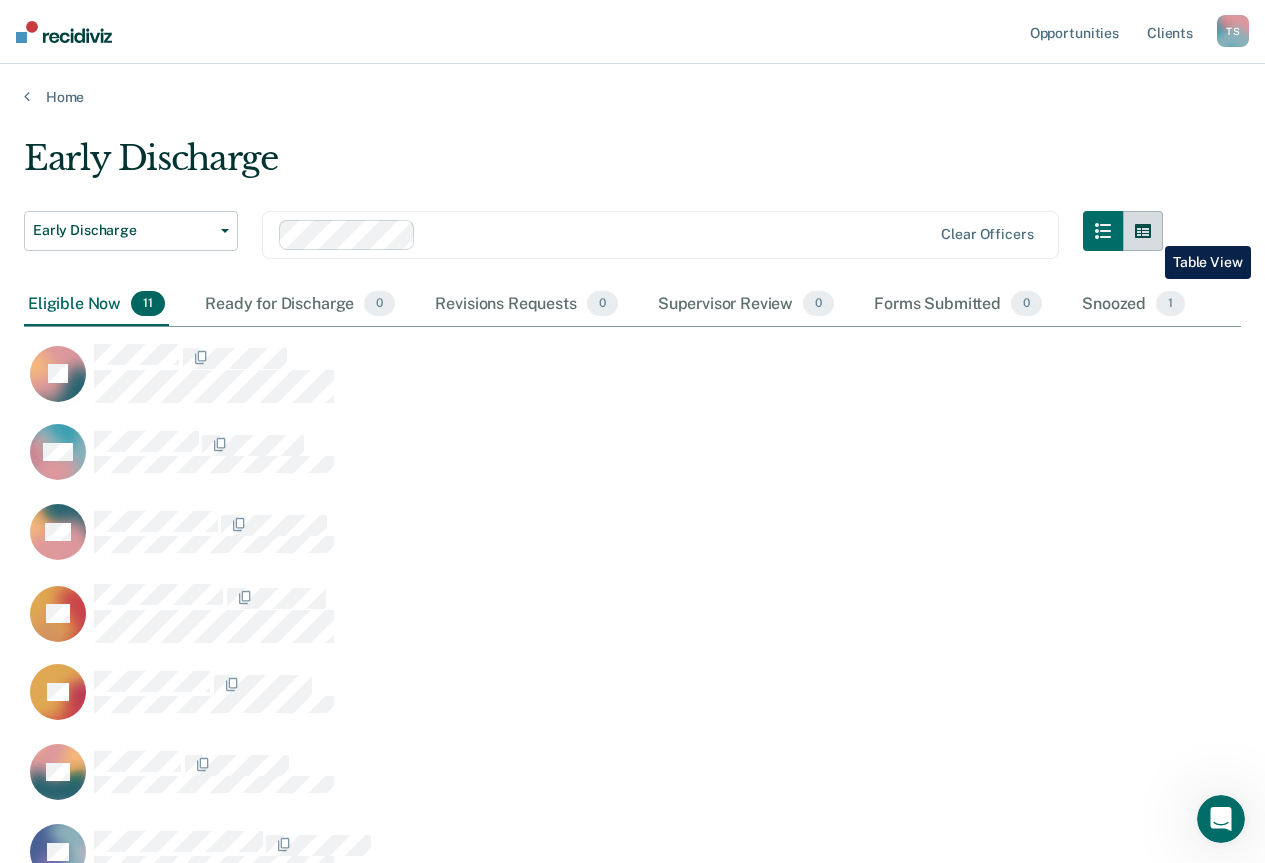 click 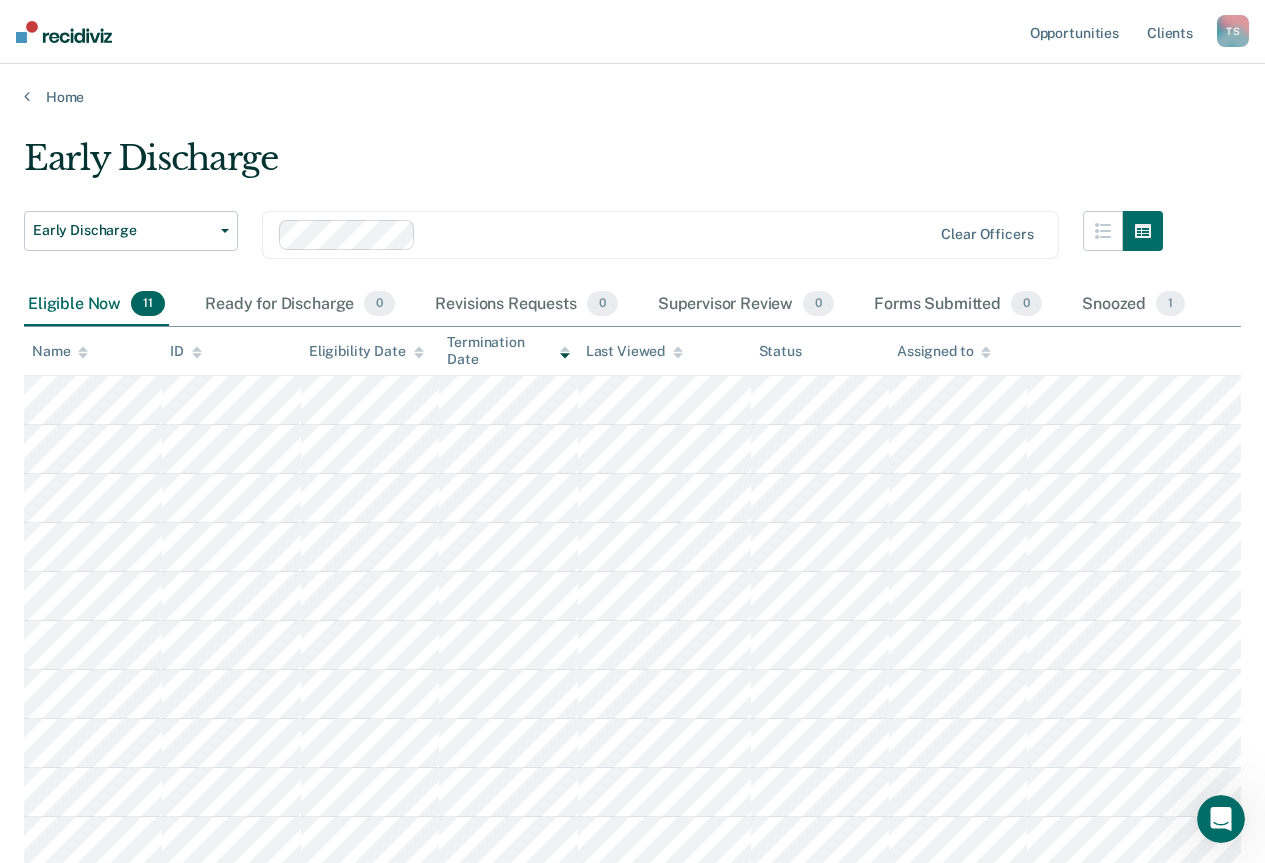 click on "Eligibility Date" at bounding box center (366, 351) 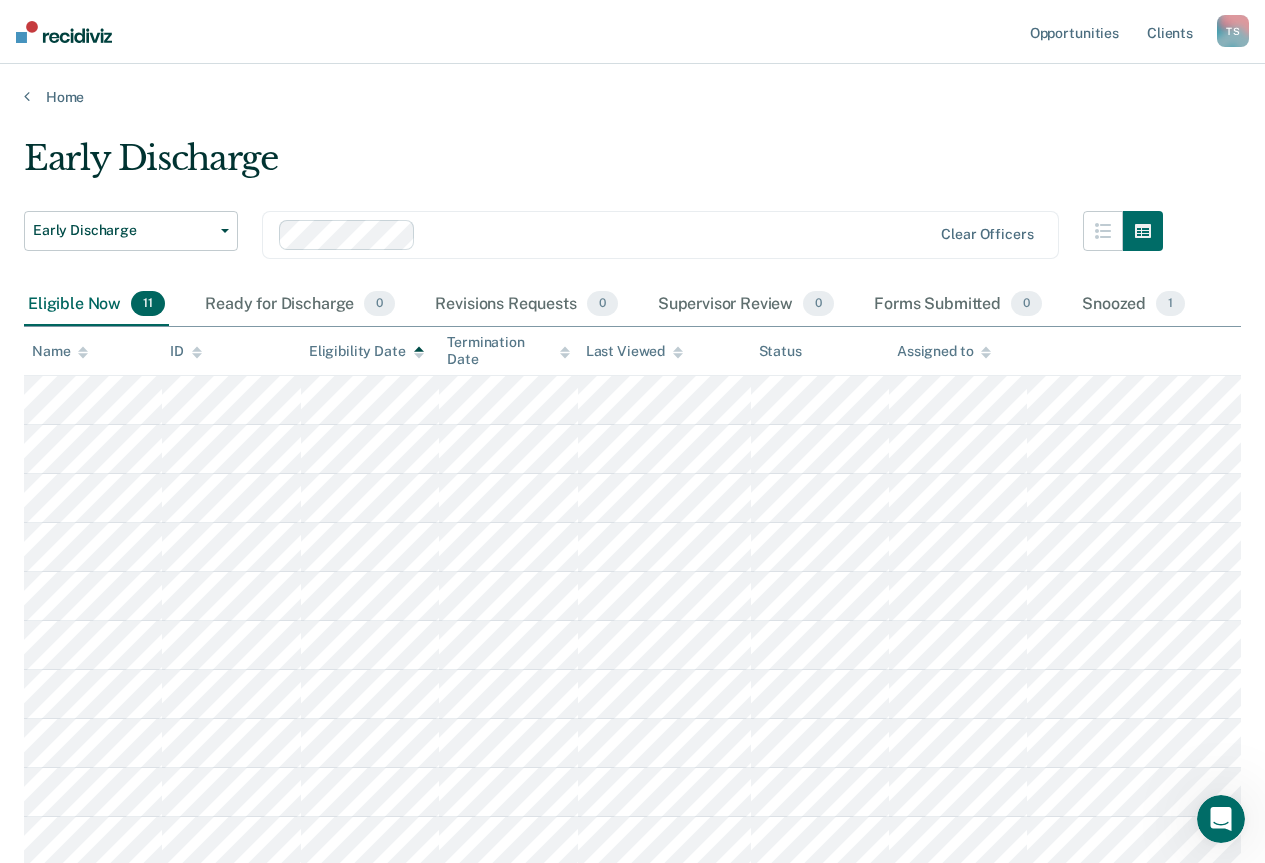 click on "Eligibility Date" at bounding box center [366, 351] 